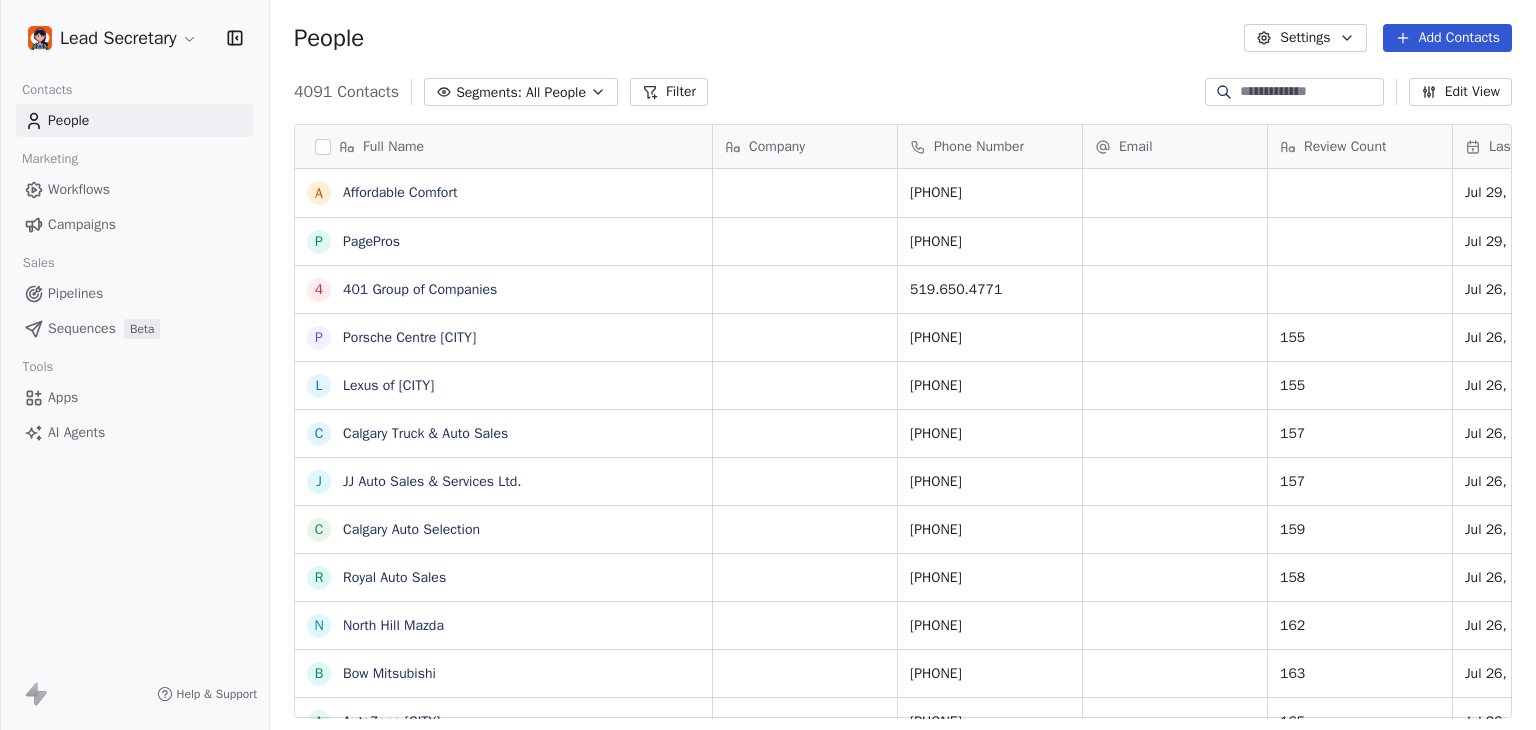 scroll, scrollTop: 0, scrollLeft: 0, axis: both 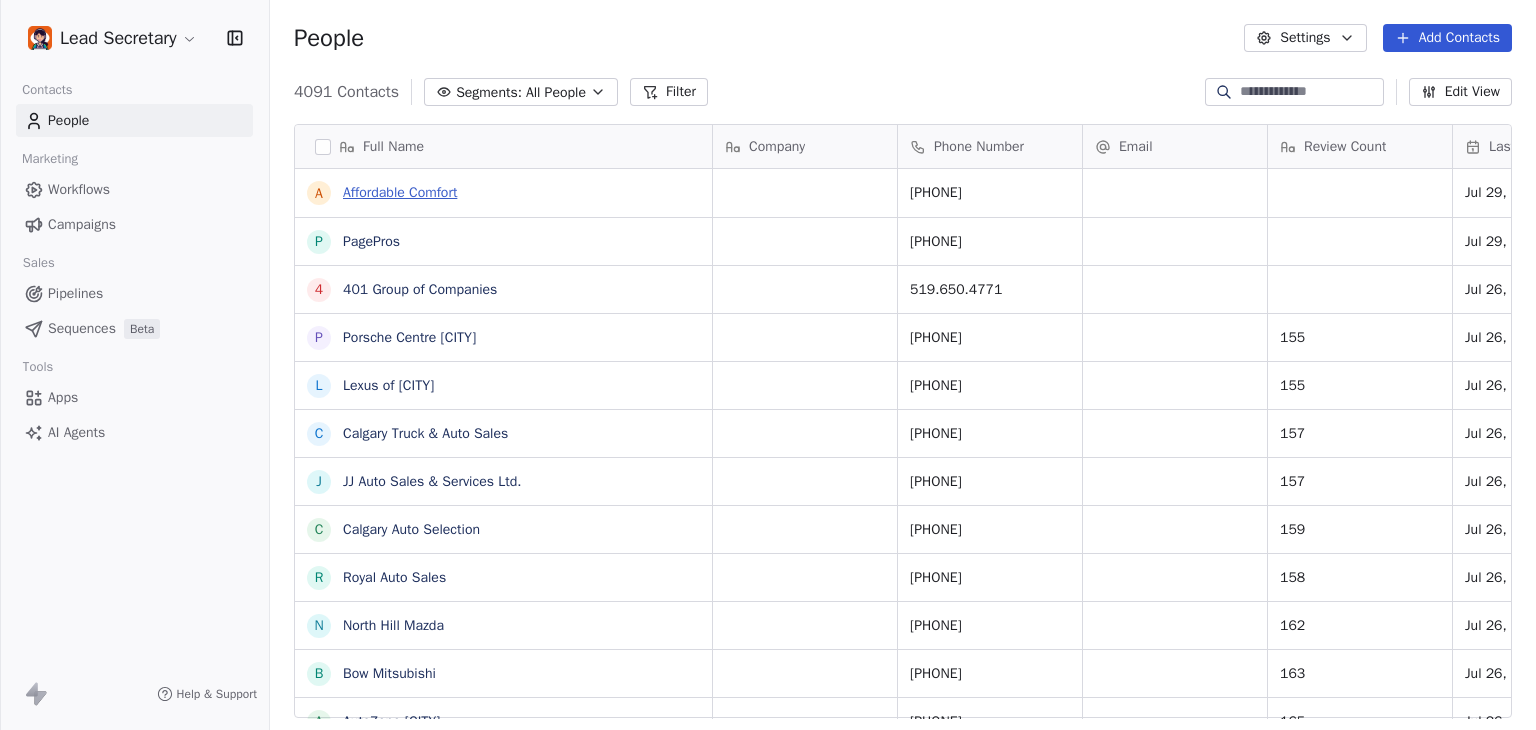 click on "Affordable Comfort" at bounding box center (400, 192) 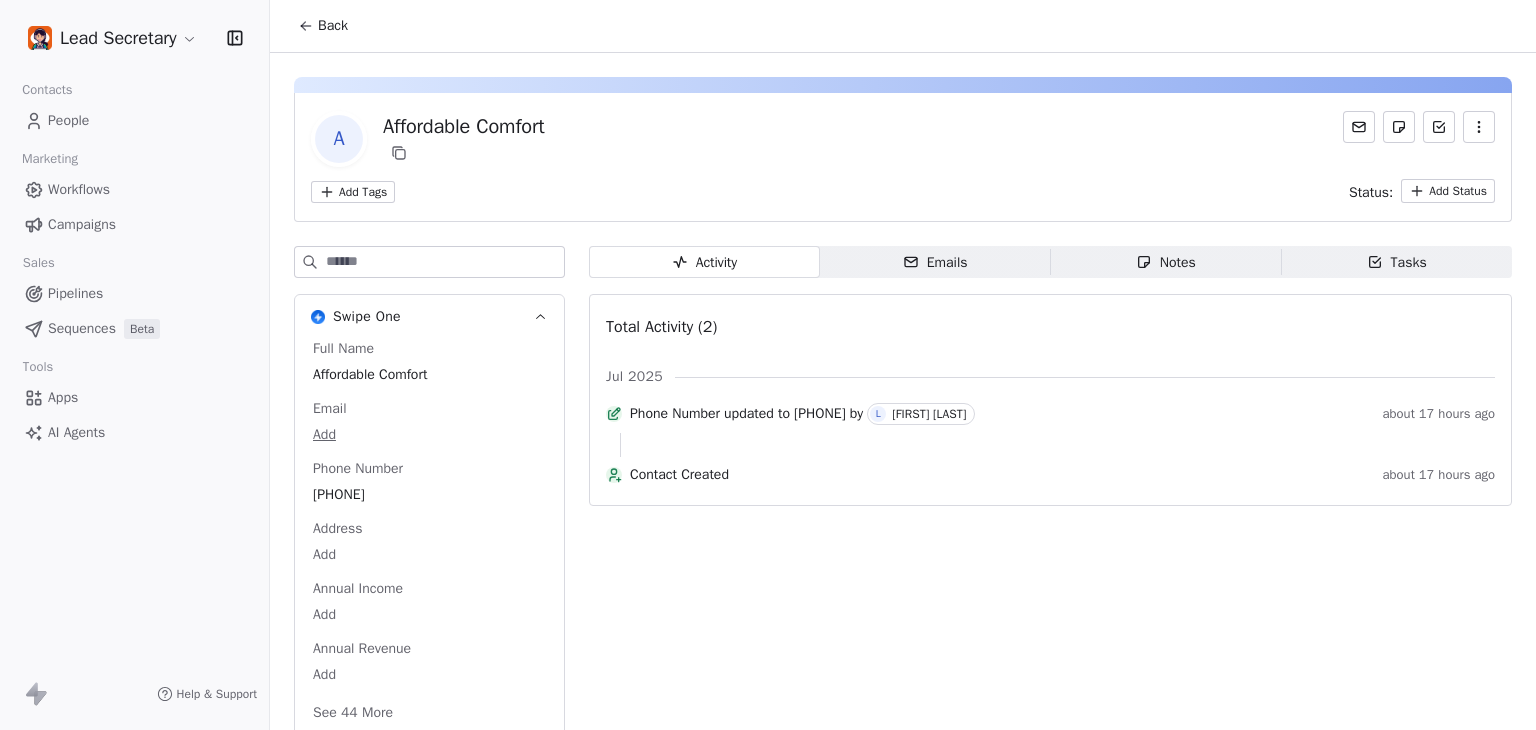 click 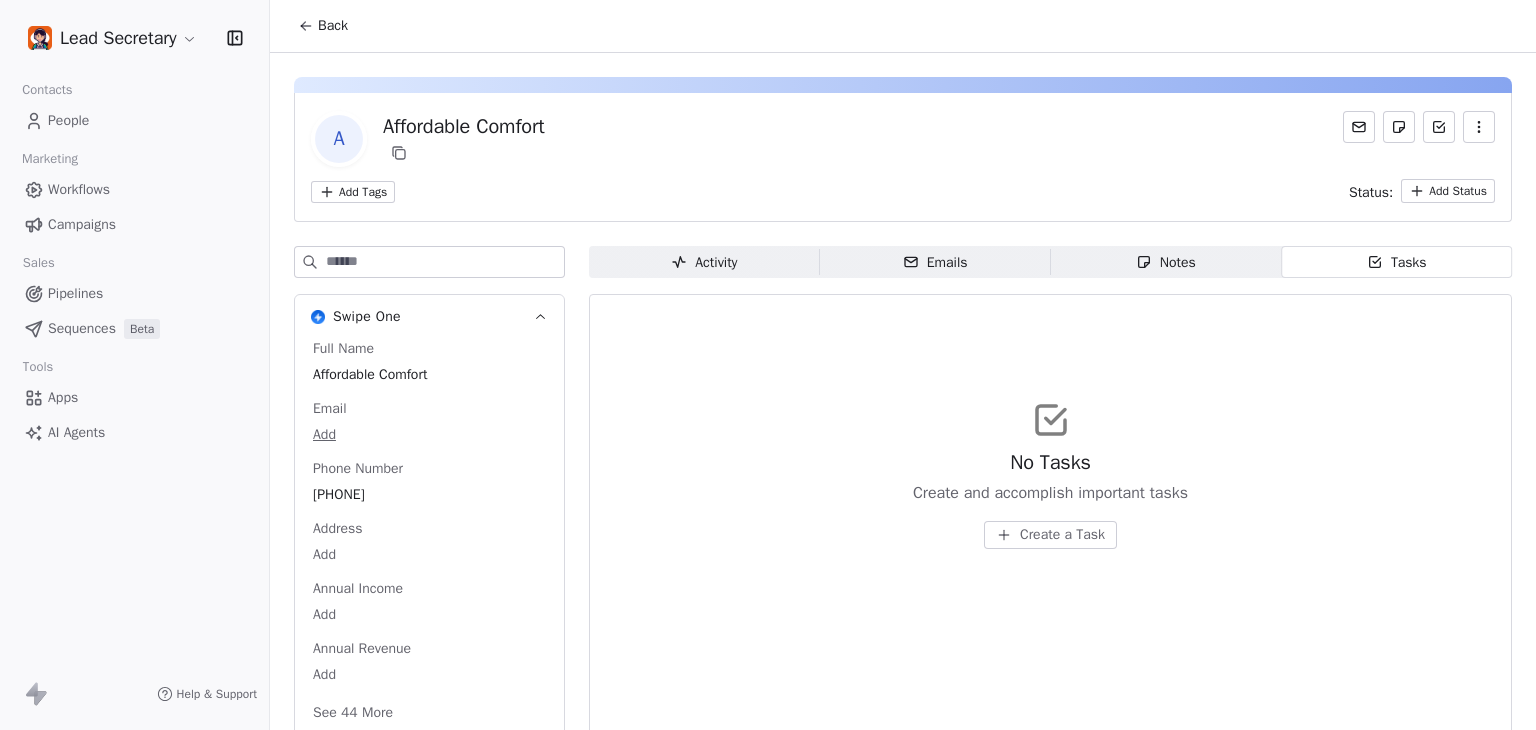 click on "Create a Task" at bounding box center [1062, 535] 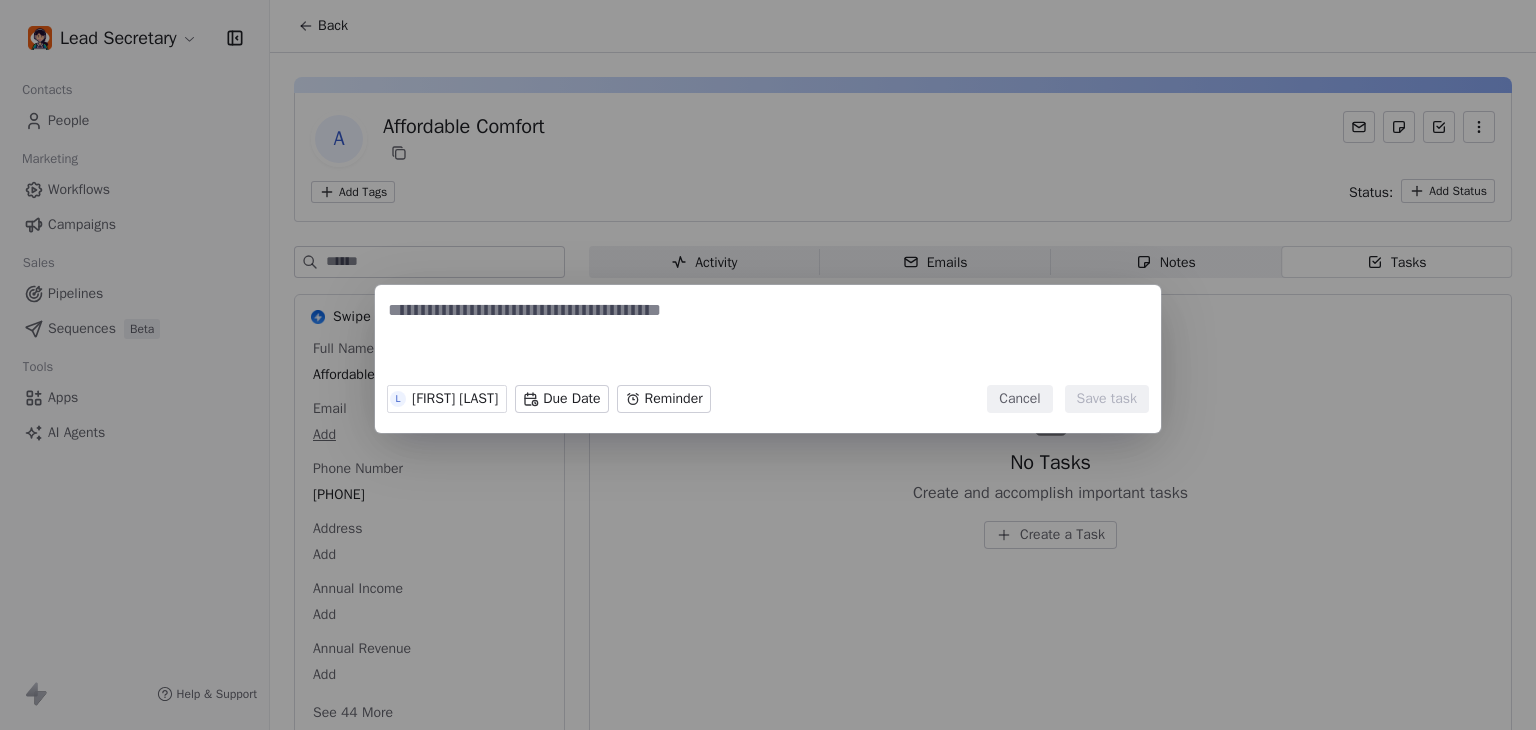 click on "Cancel" at bounding box center [1019, 399] 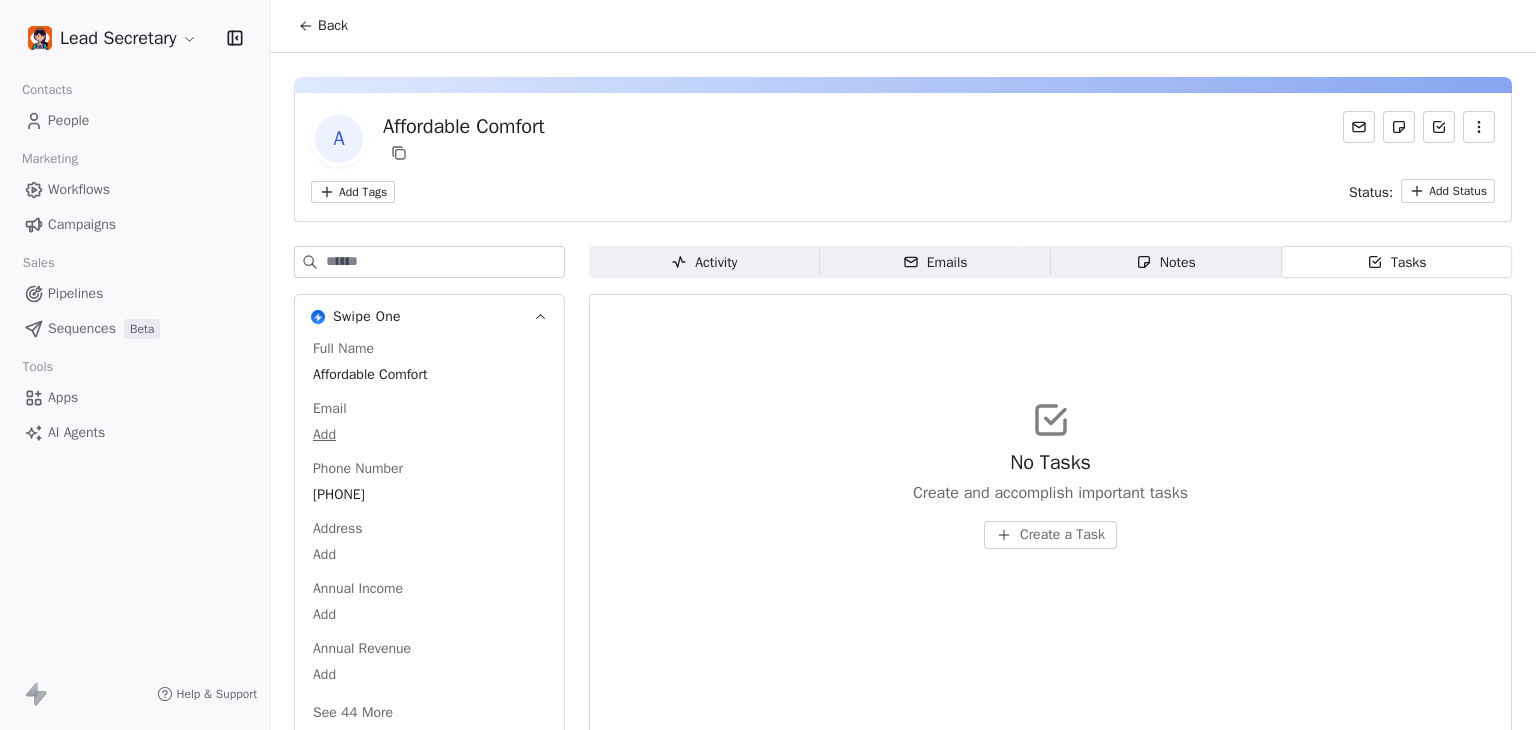 click on "Create a Task" at bounding box center [1062, 535] 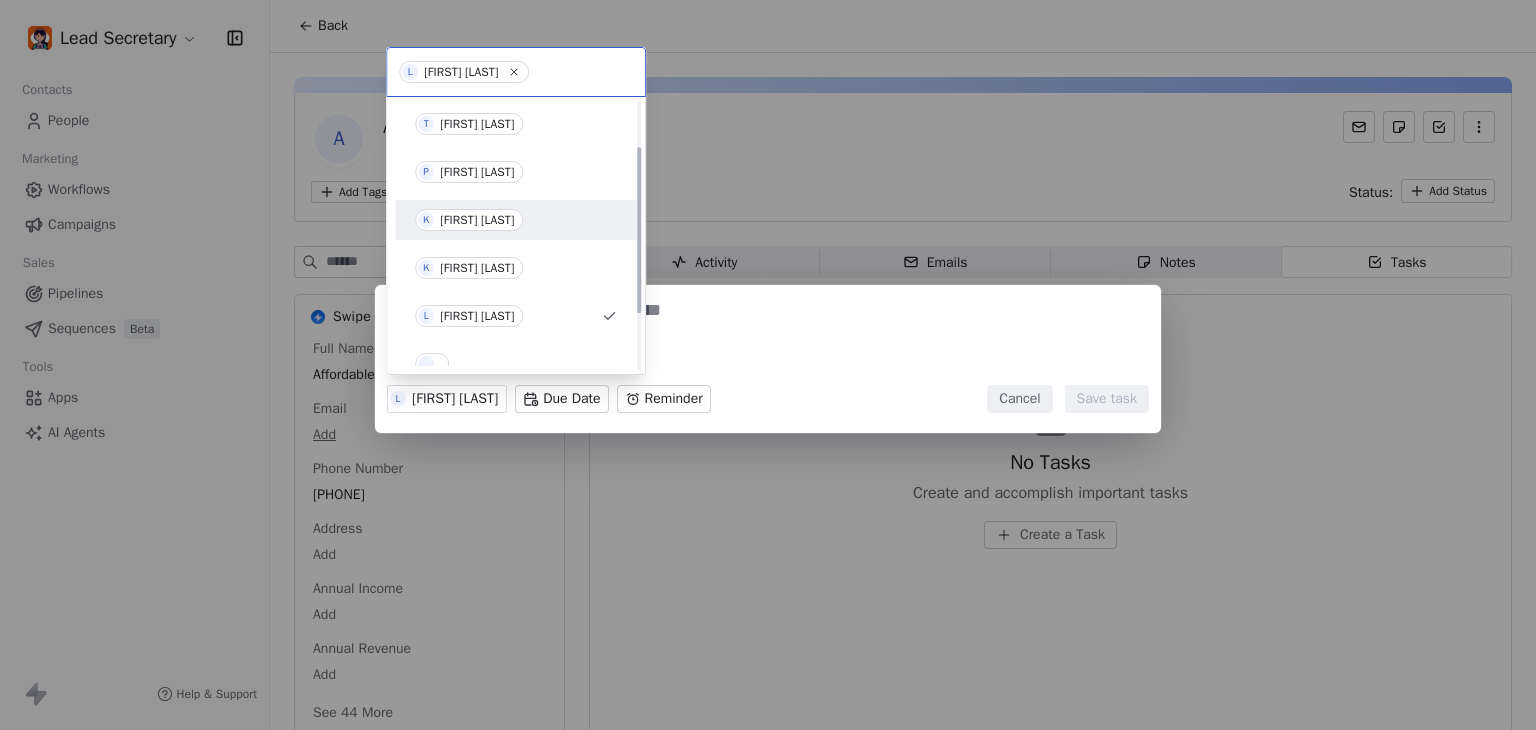 scroll, scrollTop: 100, scrollLeft: 0, axis: vertical 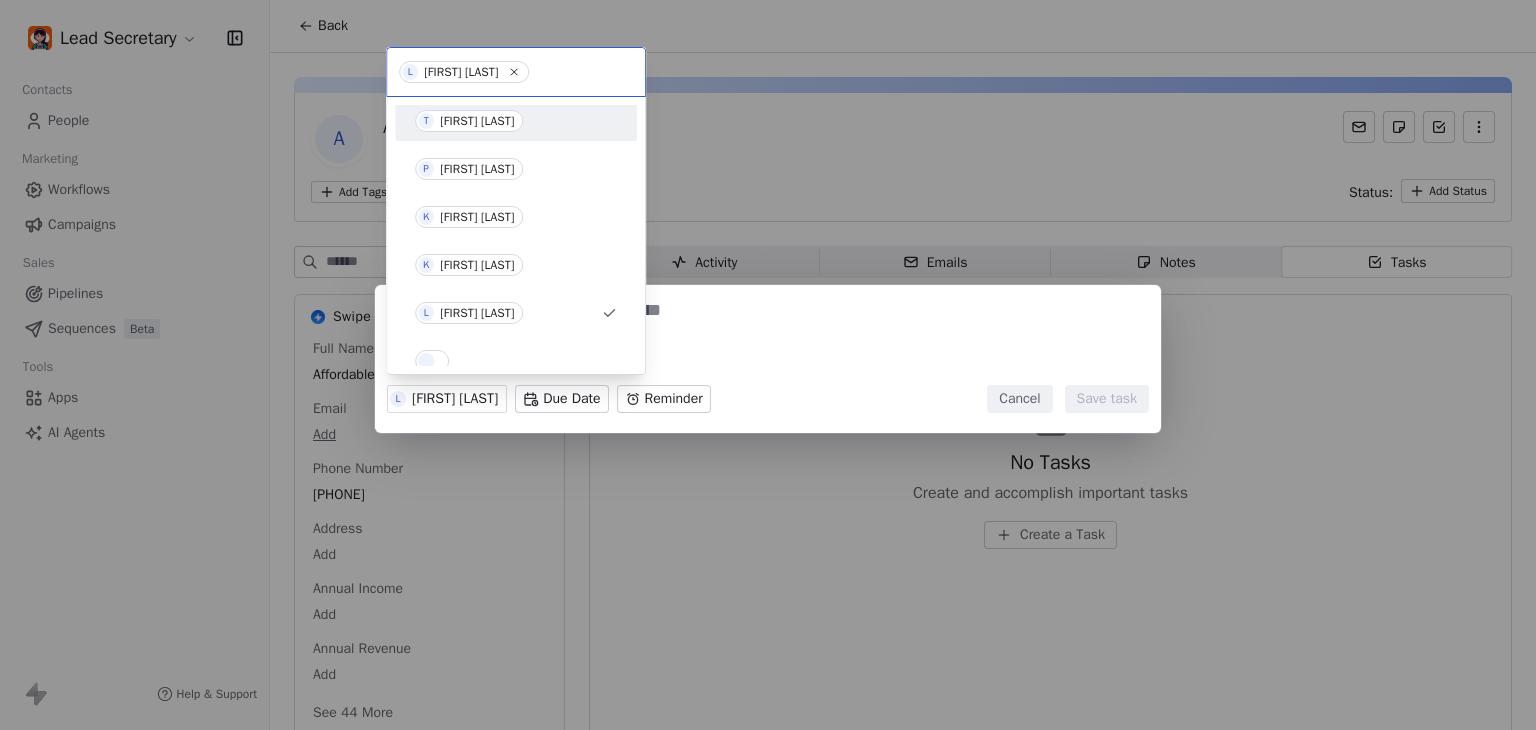 click on "L Liam Curran   Due Date   Reminder Cancel Save task" at bounding box center (768, 365) 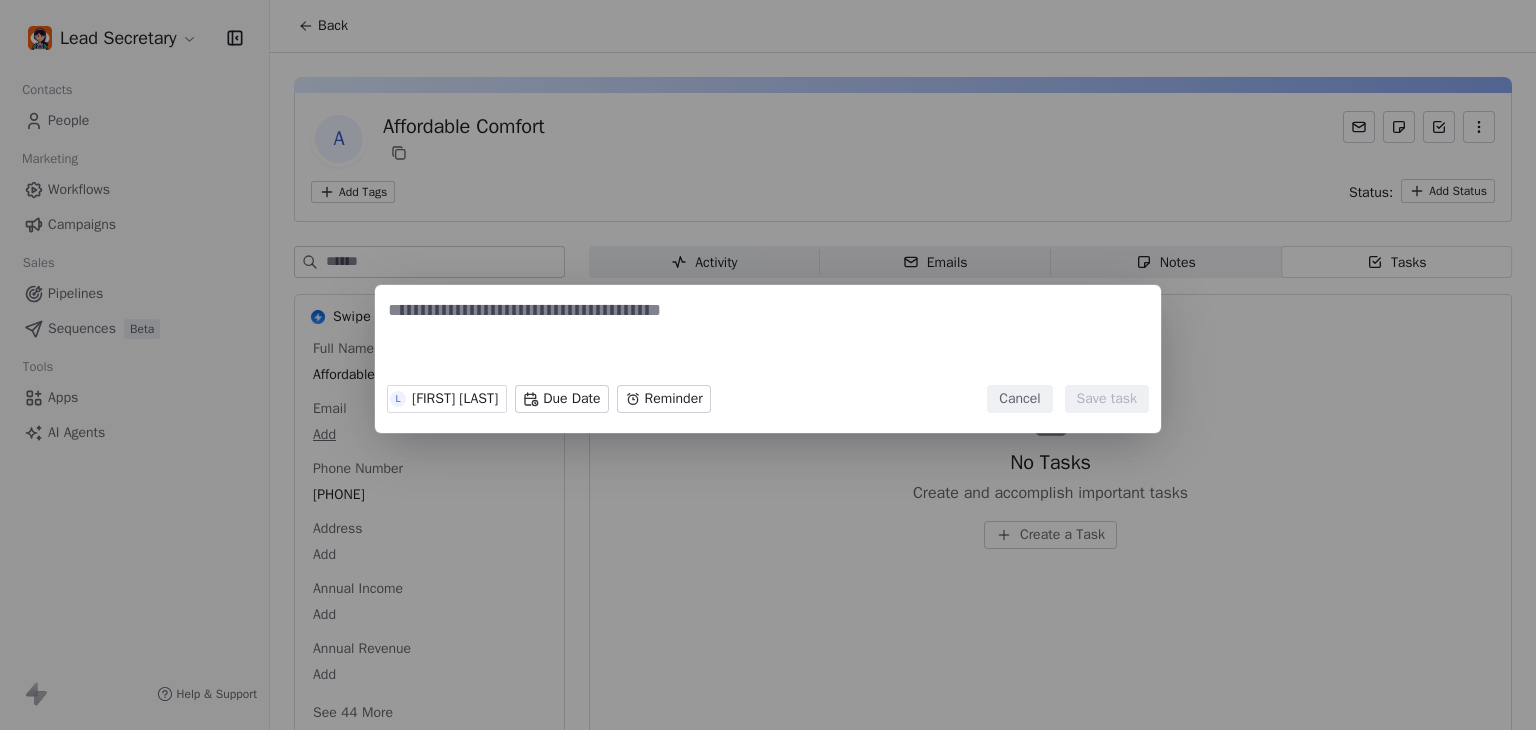 click on "Cancel" at bounding box center [1019, 399] 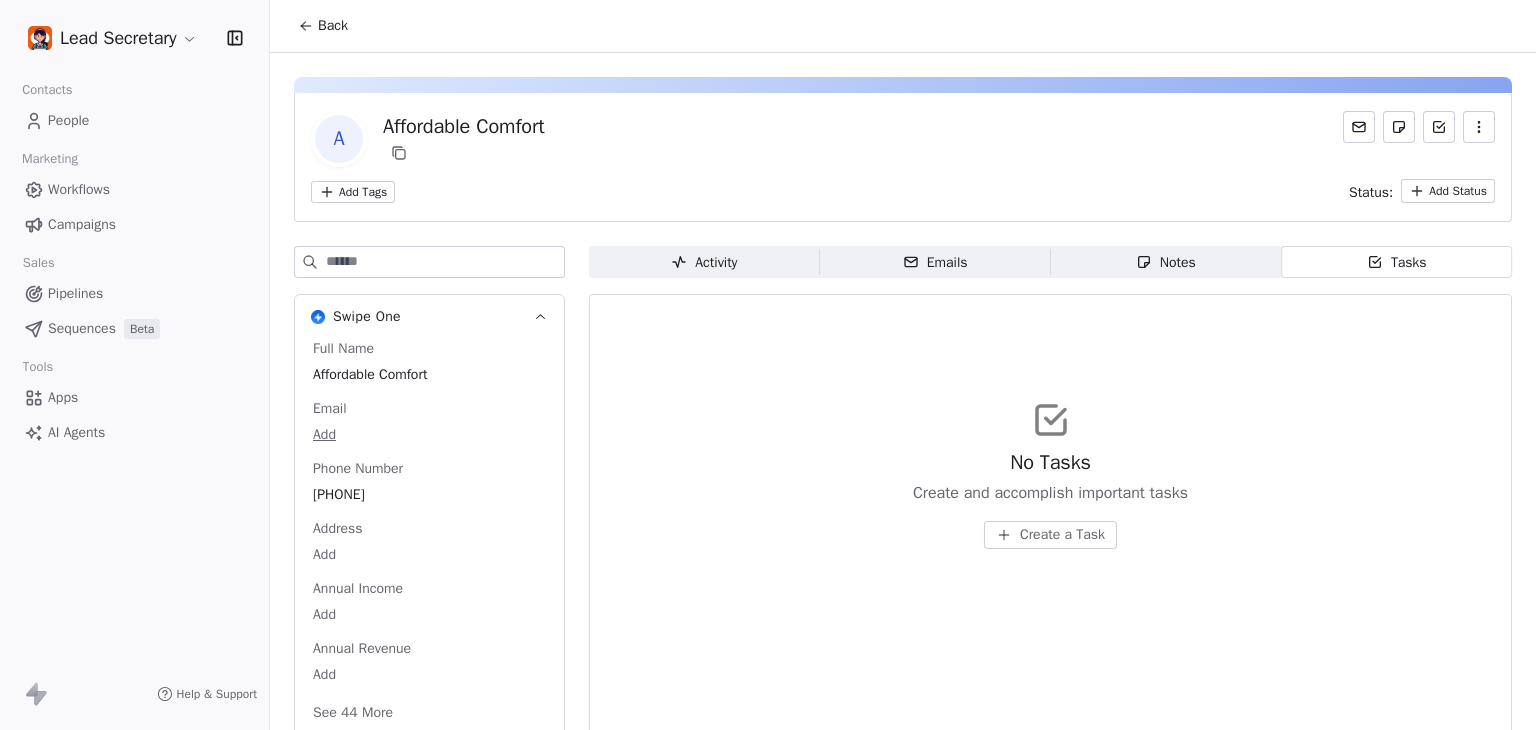 click on "Lead Secretary Contacts People Marketing Workflows Campaigns Sales Pipelines Sequences Beta Tools Apps AI Agents Help & Support Back A Affordable Comfort  Add Tags Status:   Add Status Swipe One Full Name Affordable Comfort Email Add Phone Number (705) 503-4328 Address Add Annual Income Add Annual Revenue Add See   44   More   Activity Activity Emails Emails   Notes   Notes Tasks Tasks No Tasks Create and accomplish important tasks   Create a Task" at bounding box center [768, 365] 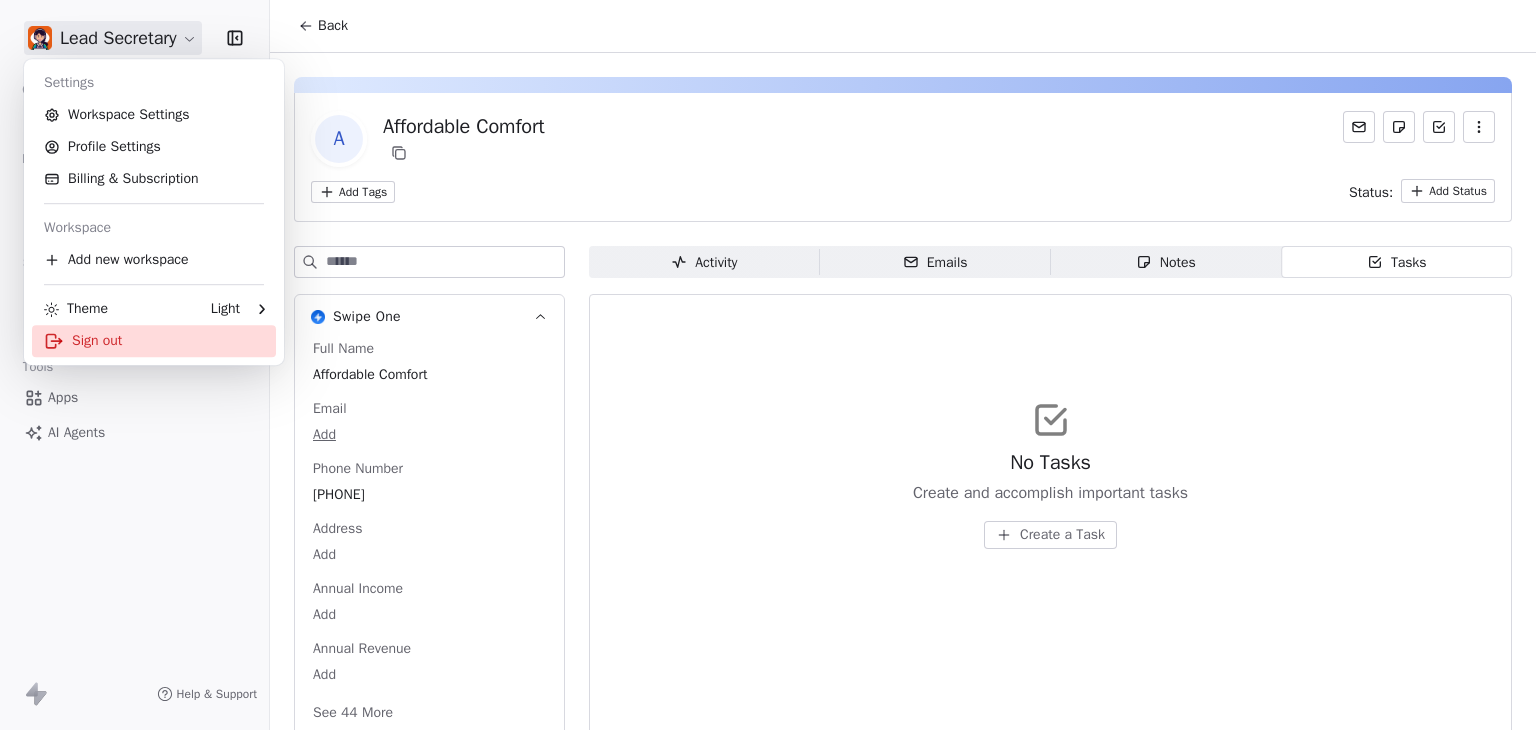 click on "Sign out" at bounding box center (154, 341) 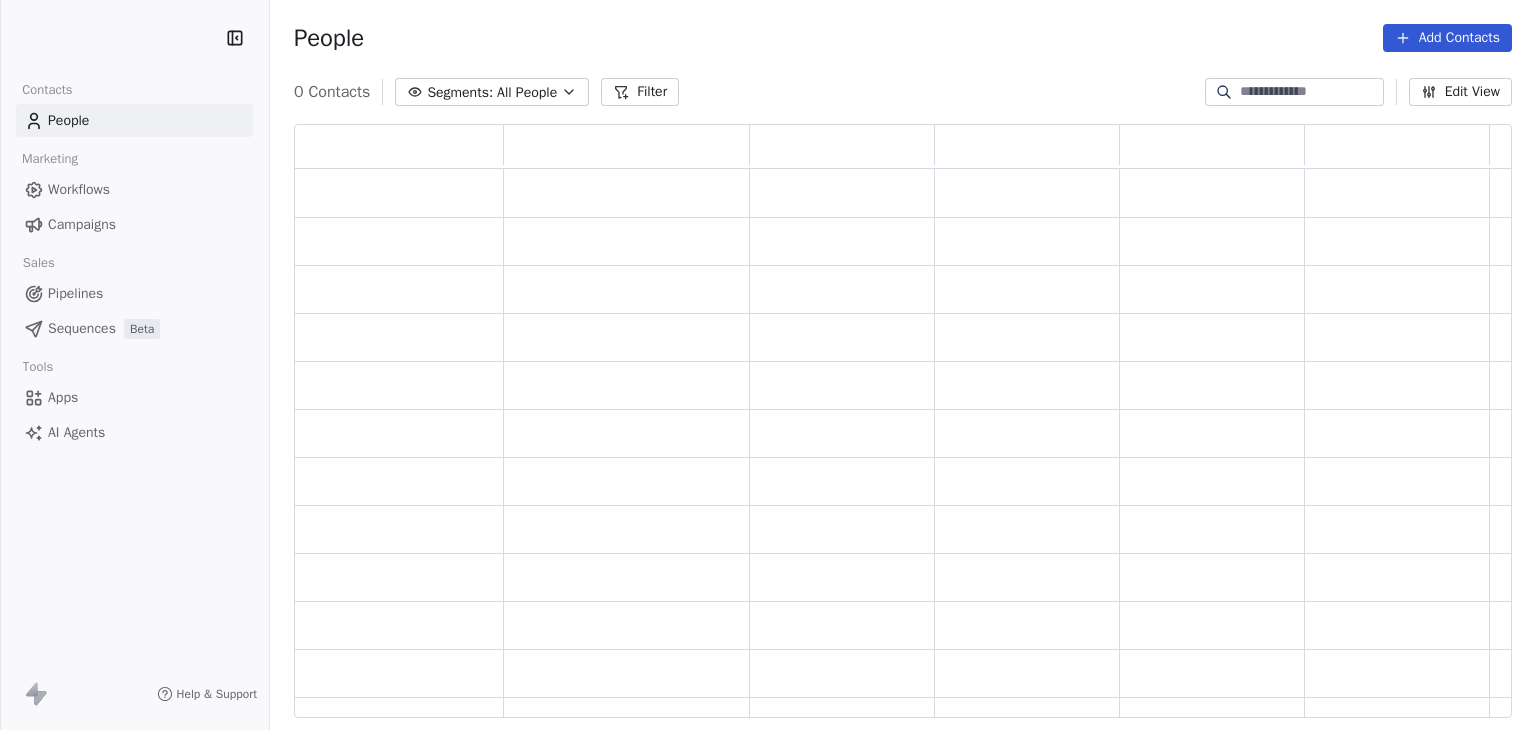 scroll, scrollTop: 0, scrollLeft: 0, axis: both 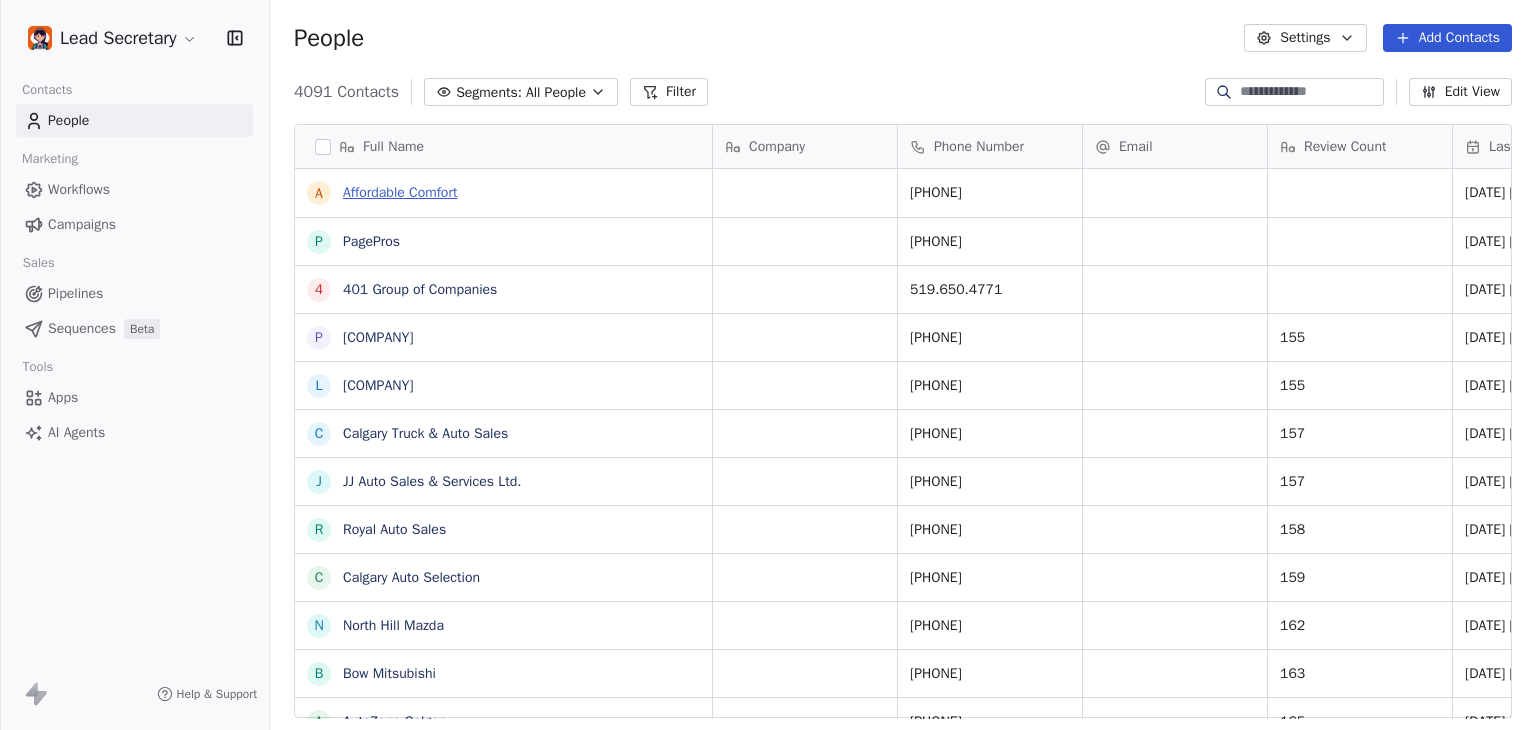 click on "Affordable Comfort" at bounding box center [400, 192] 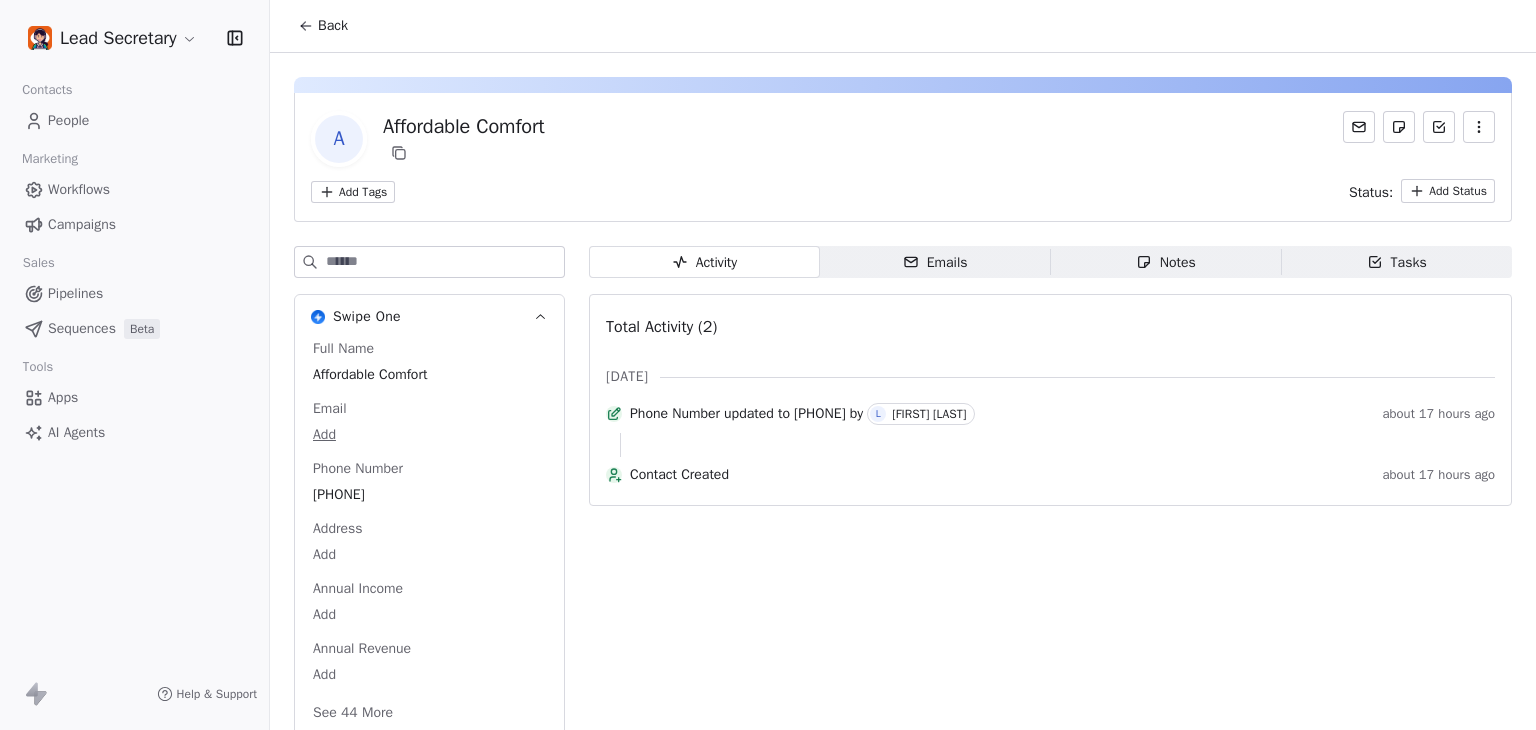 click 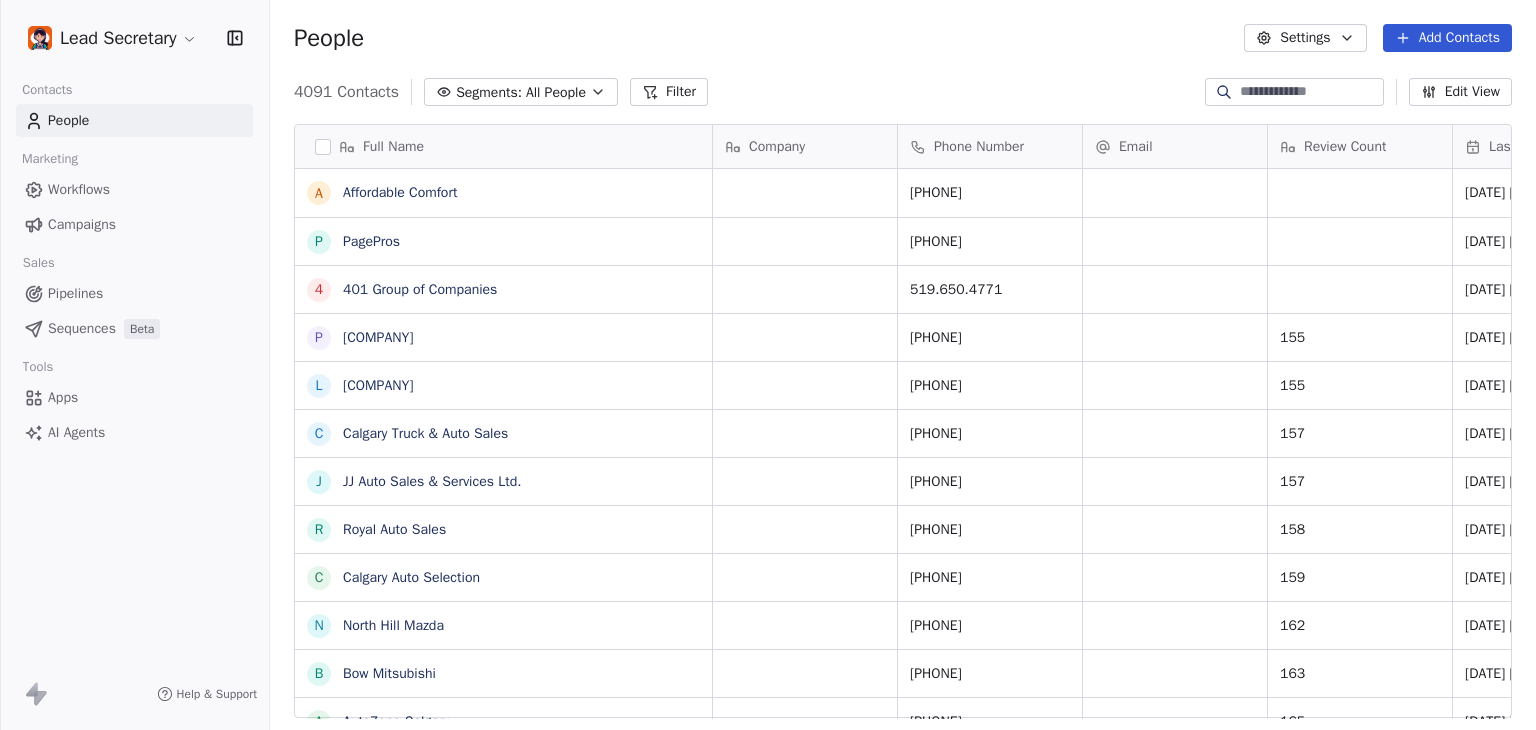 scroll, scrollTop: 16, scrollLeft: 16, axis: both 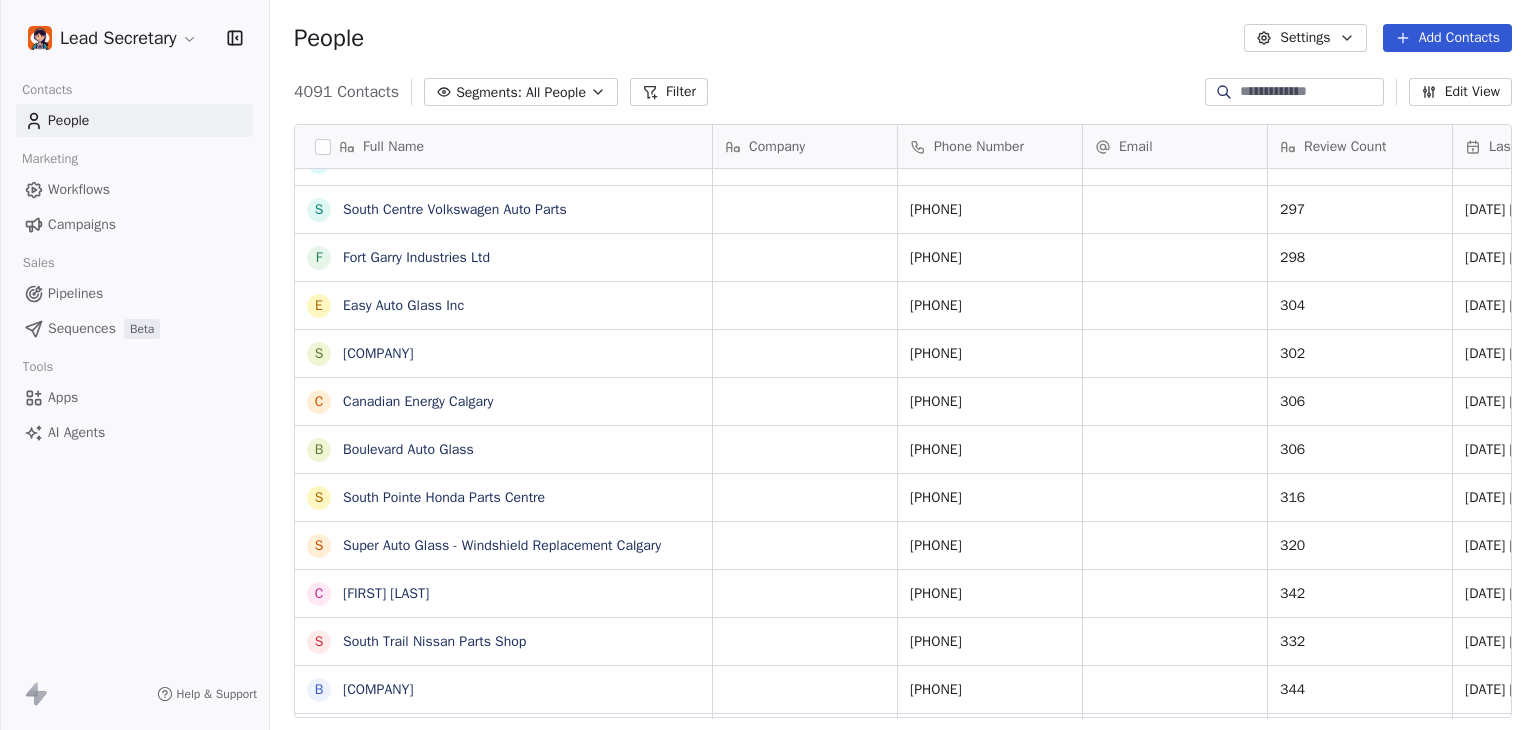 click on "[FIRST] [LAST]" at bounding box center (768, 365) 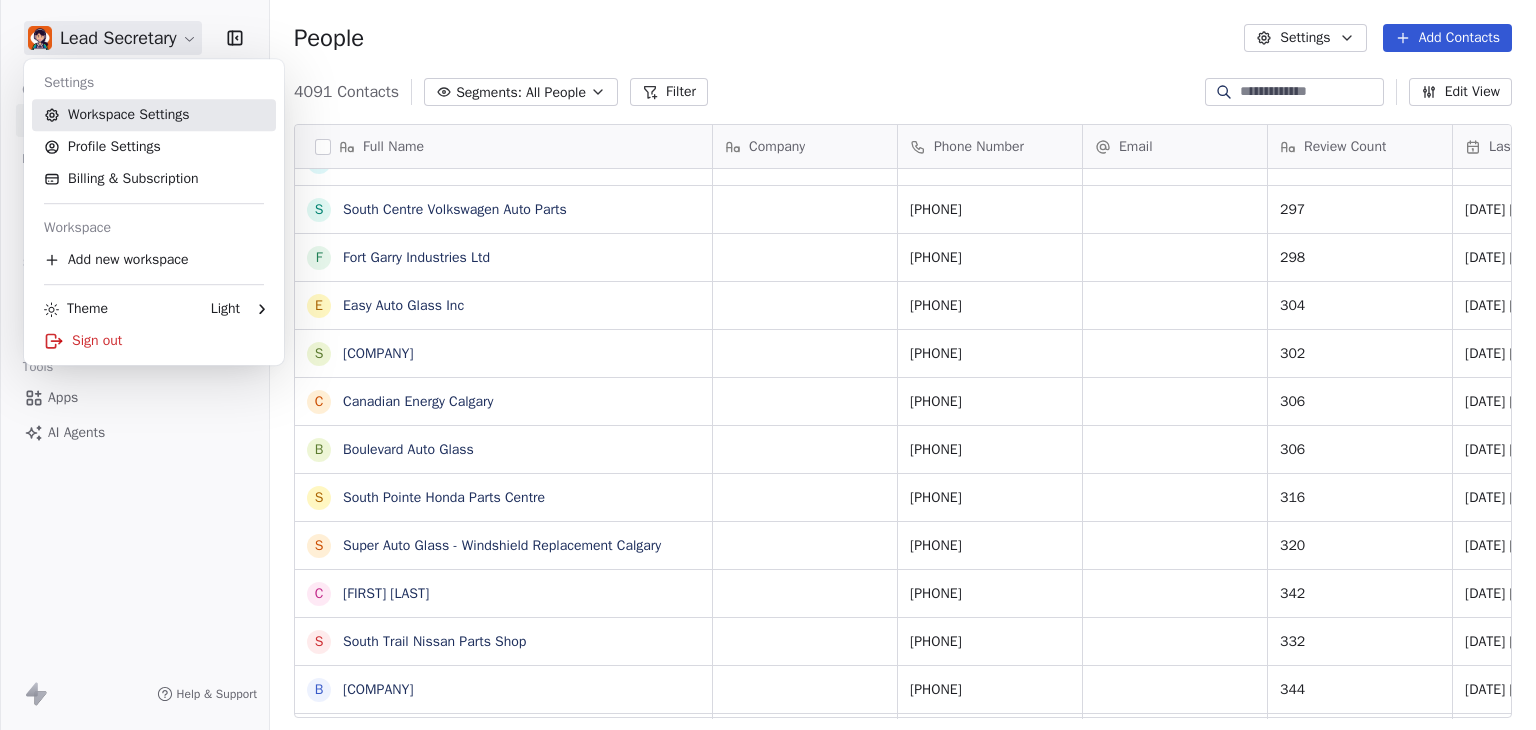 click on "Workspace Settings" at bounding box center [154, 115] 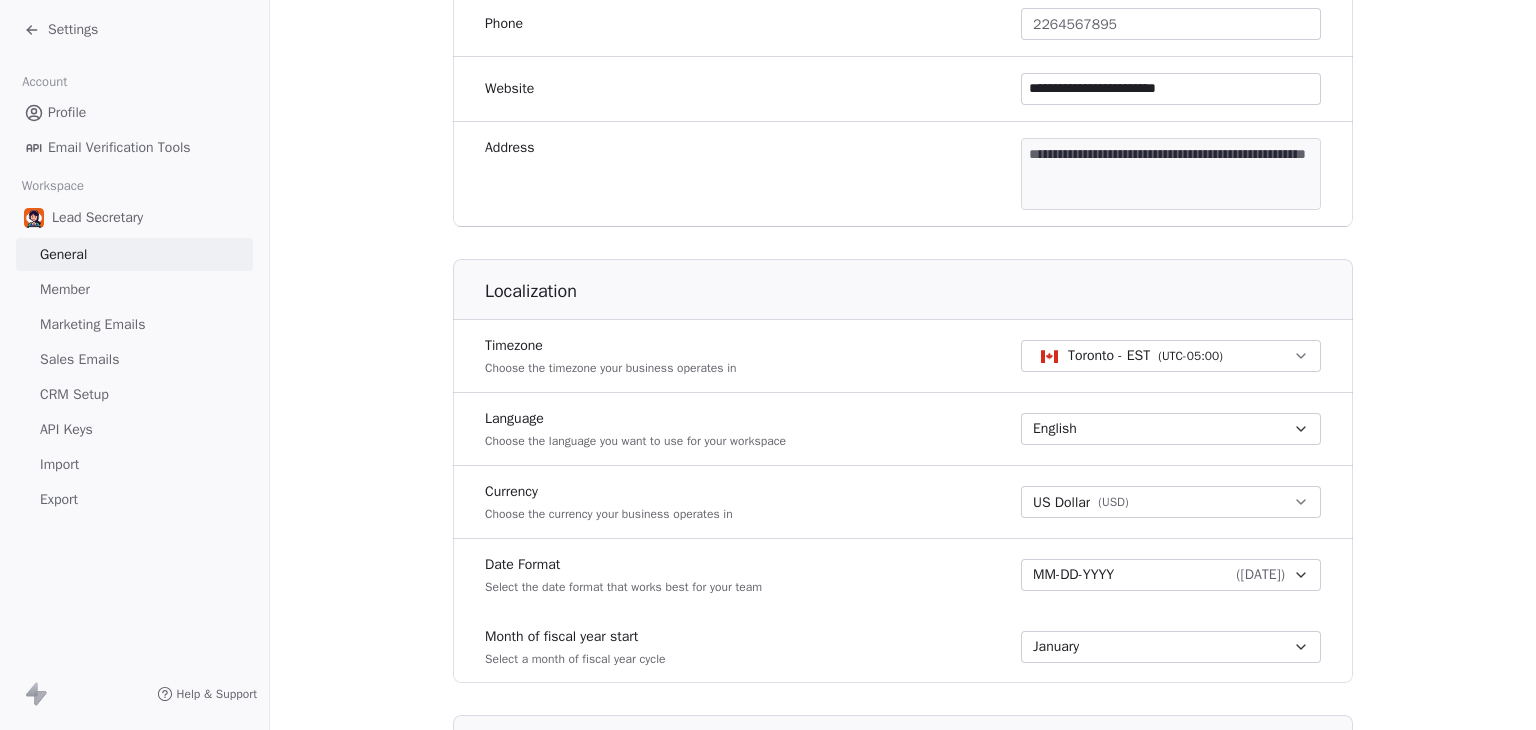 scroll, scrollTop: 583, scrollLeft: 0, axis: vertical 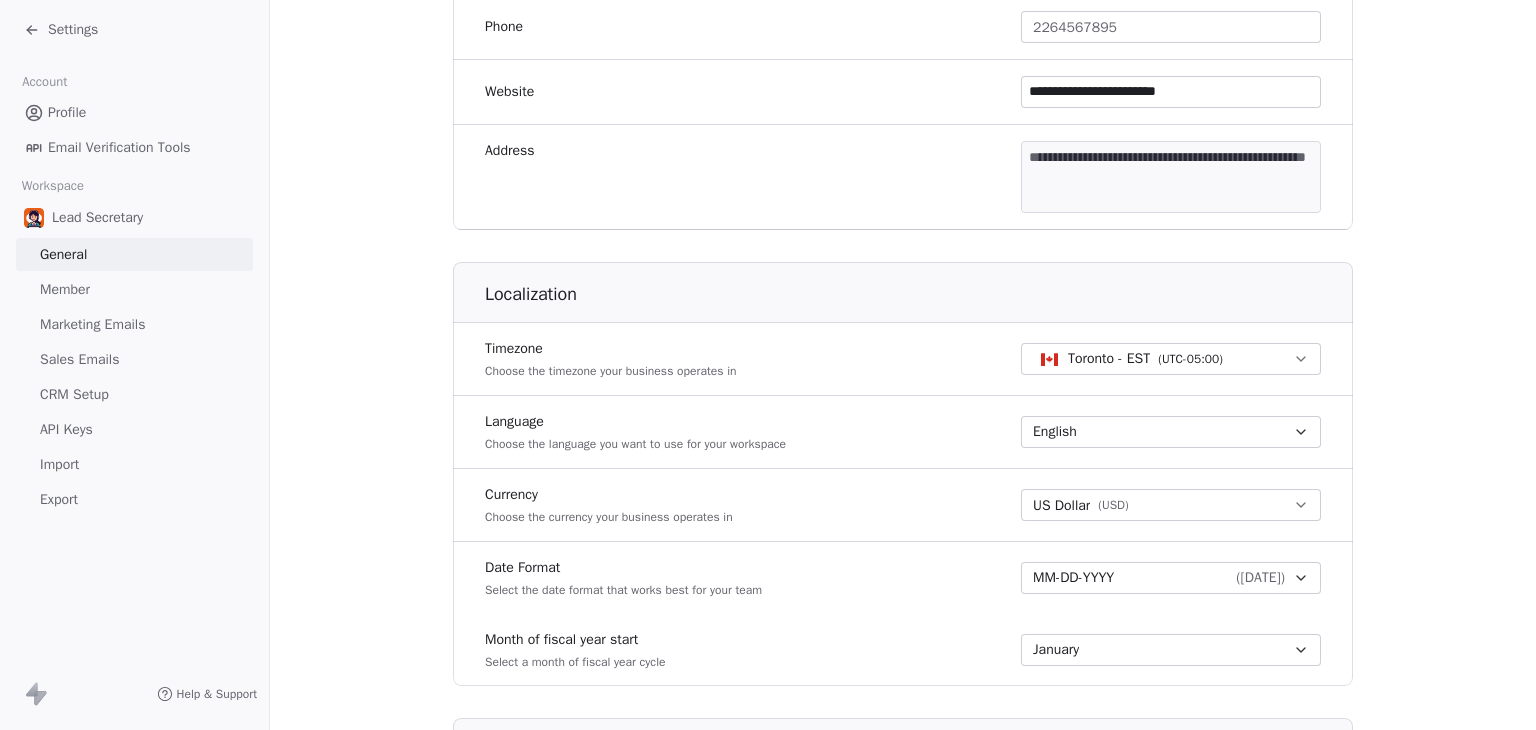 click on "Settings" at bounding box center [61, 30] 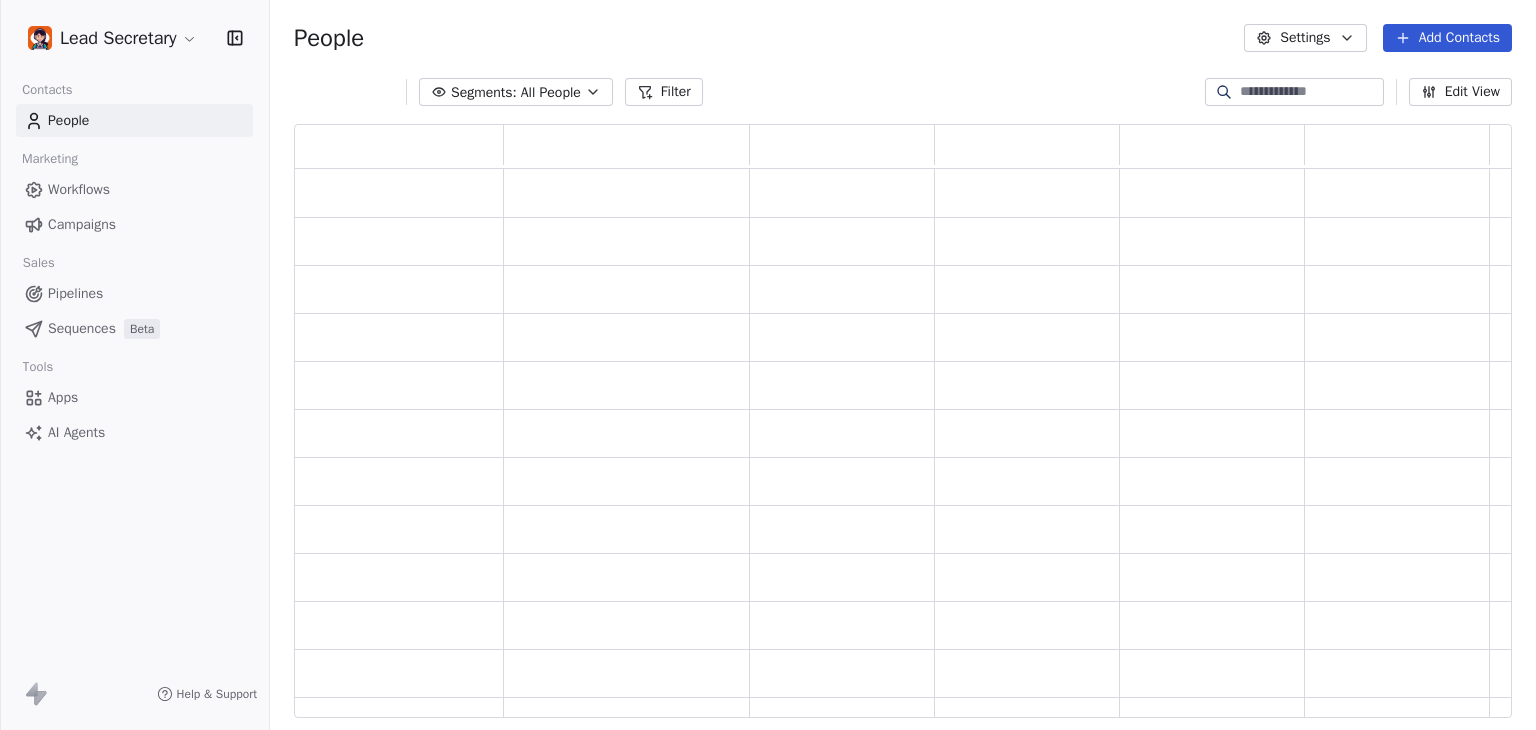 scroll, scrollTop: 16, scrollLeft: 16, axis: both 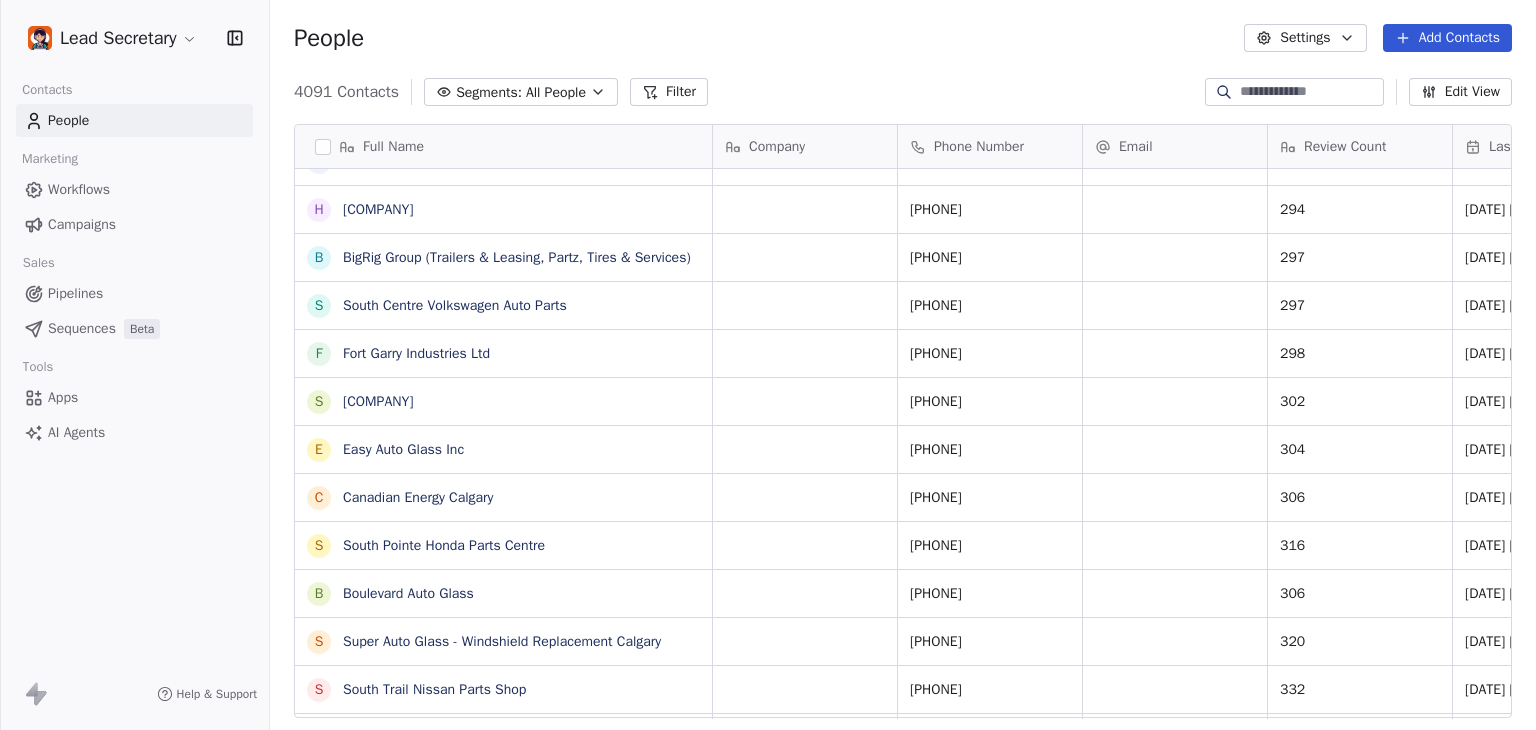 click at bounding box center (1310, 92) 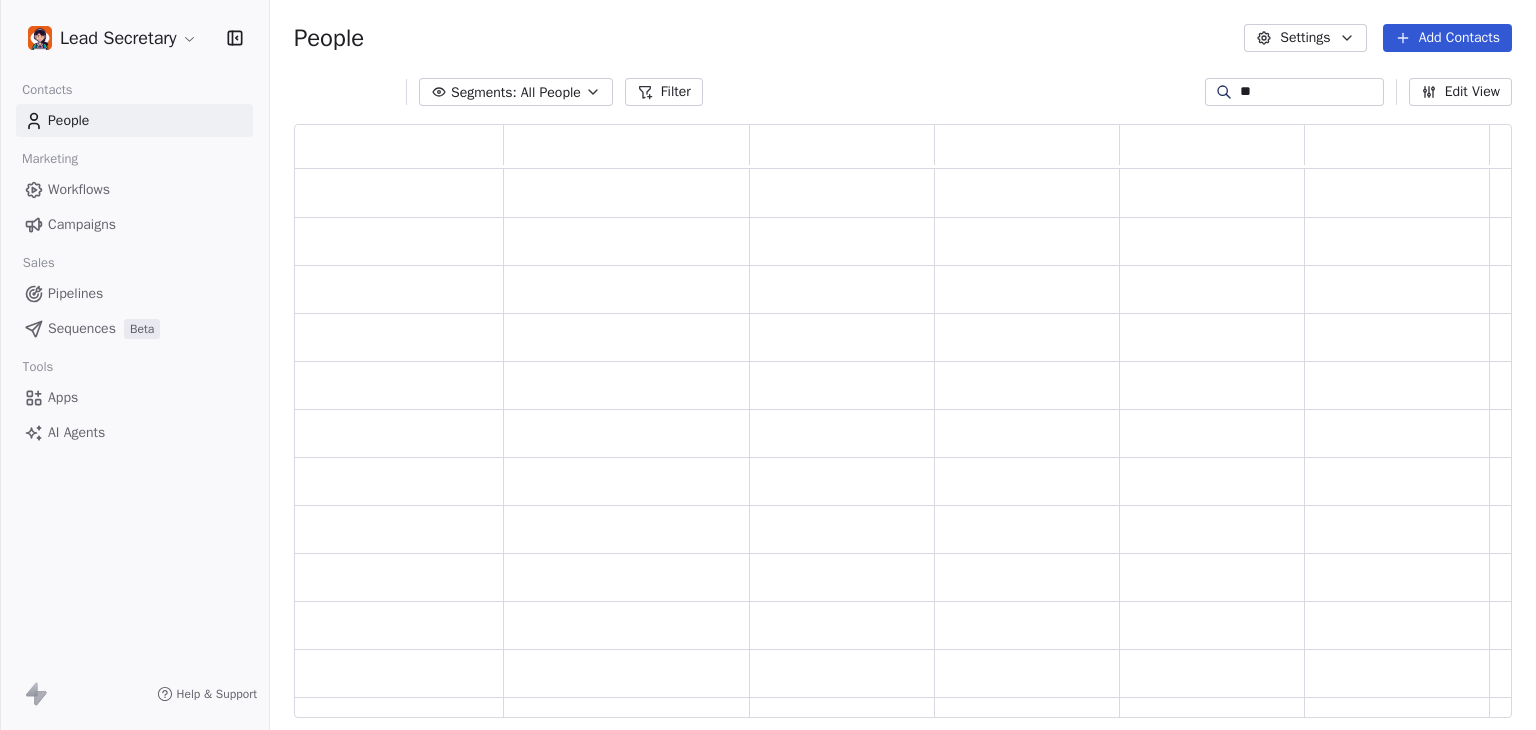 scroll, scrollTop: 16, scrollLeft: 16, axis: both 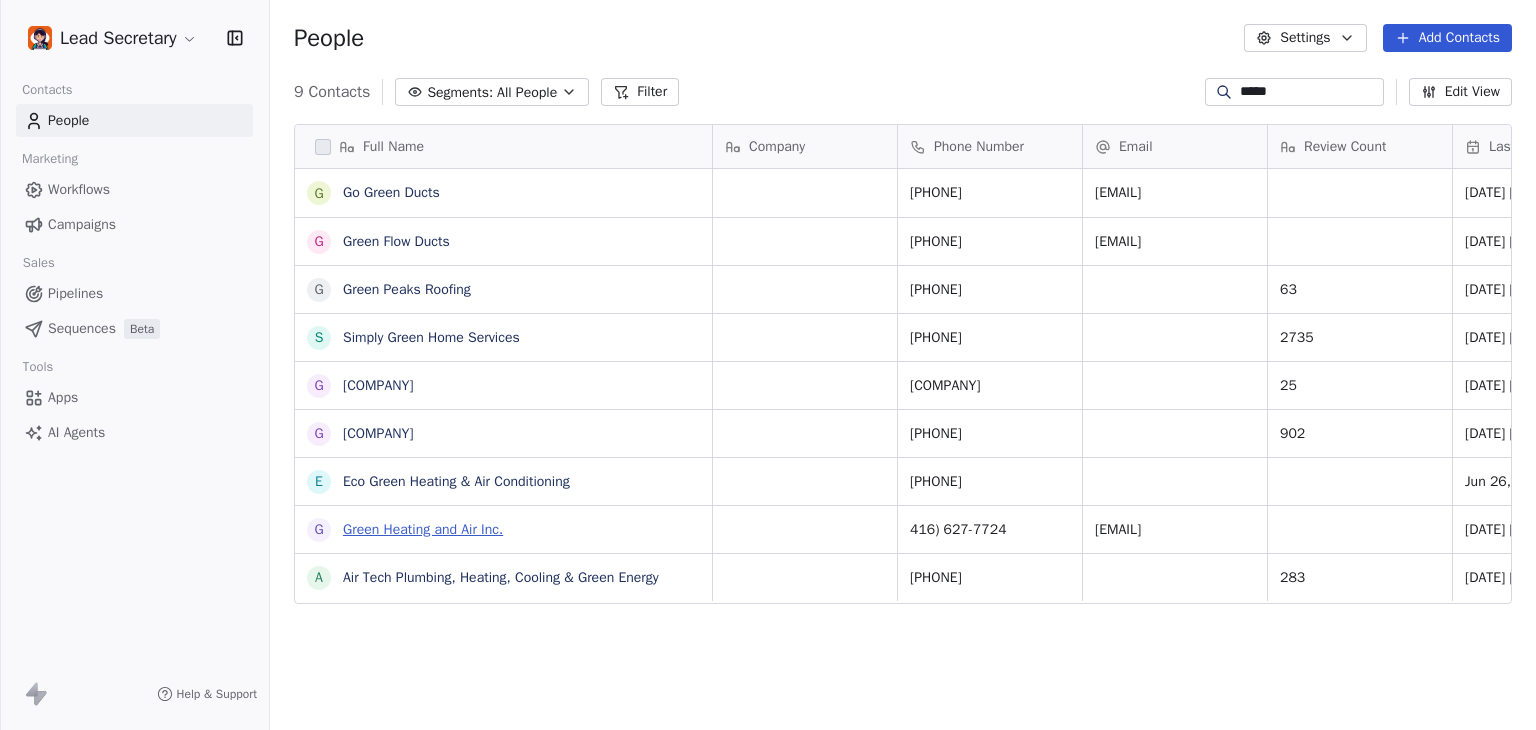type on "*****" 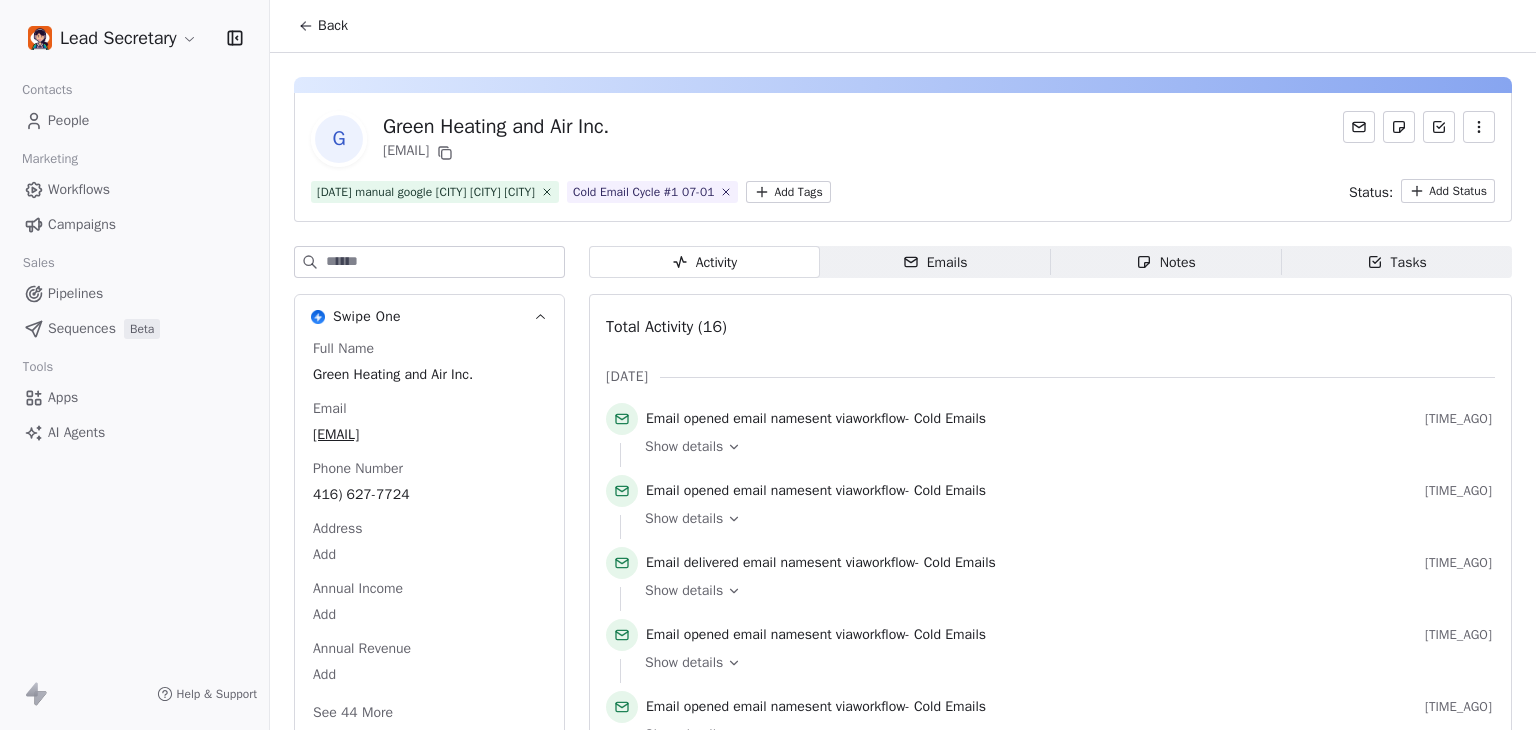 click on "Tasks Tasks" at bounding box center [1396, 262] 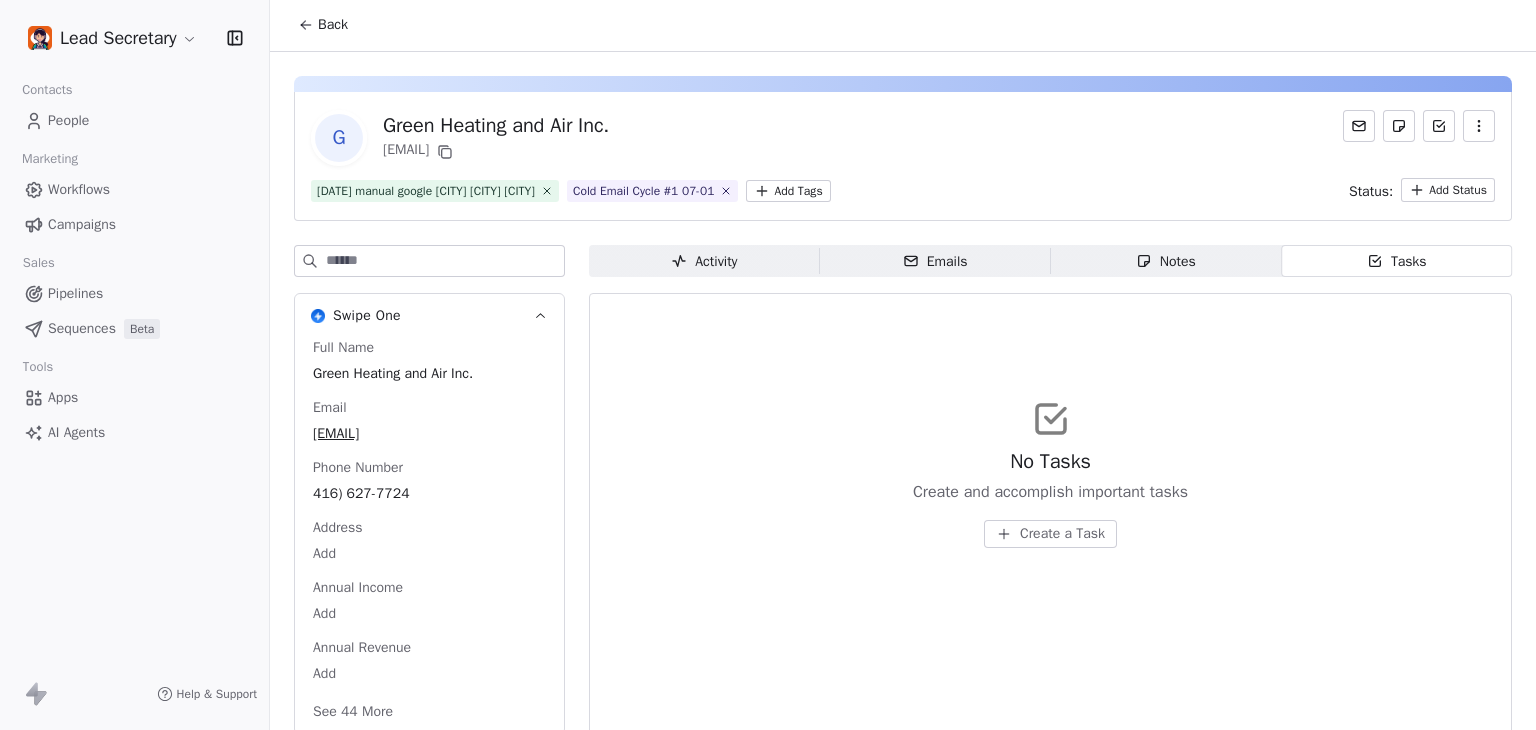 scroll, scrollTop: 0, scrollLeft: 0, axis: both 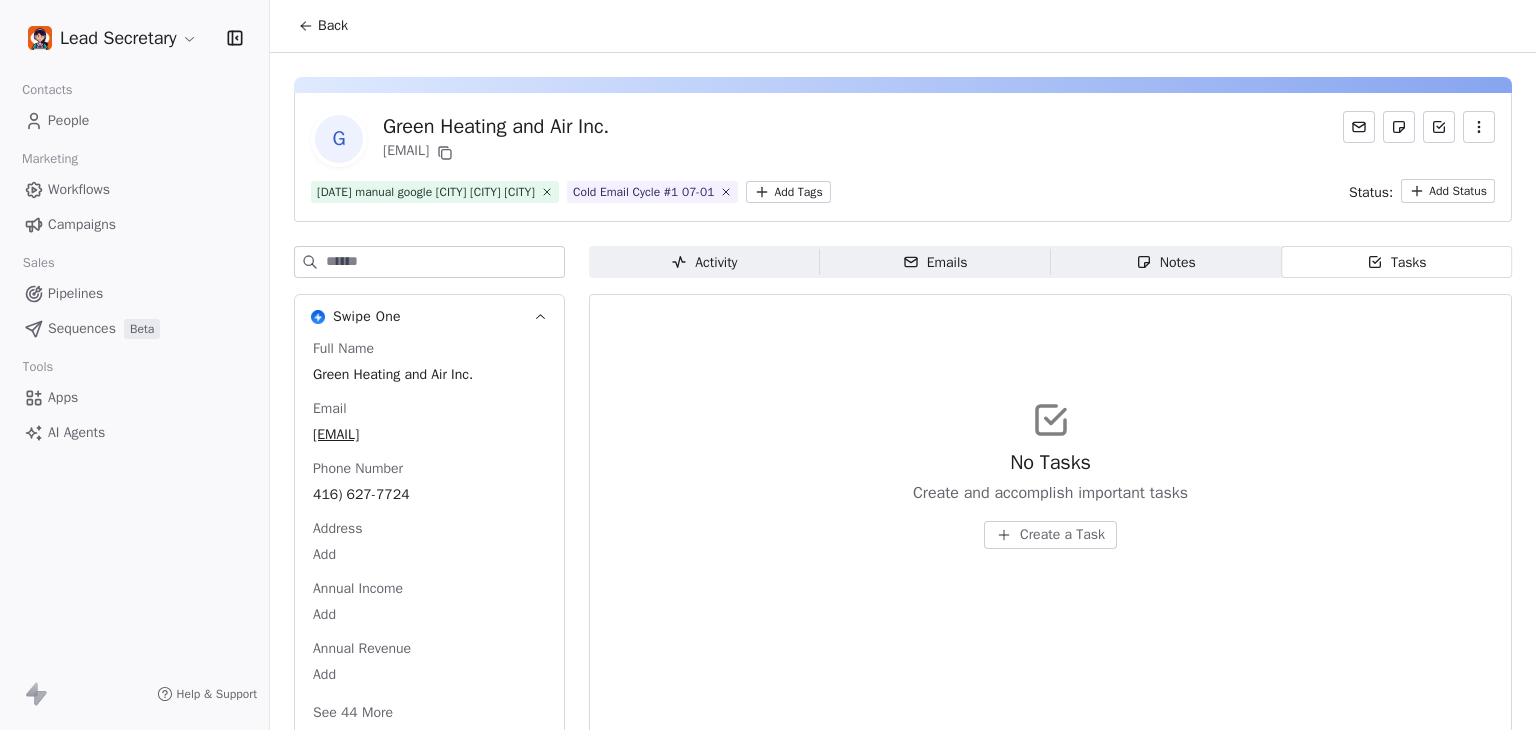 click on "Pipelines" at bounding box center [75, 293] 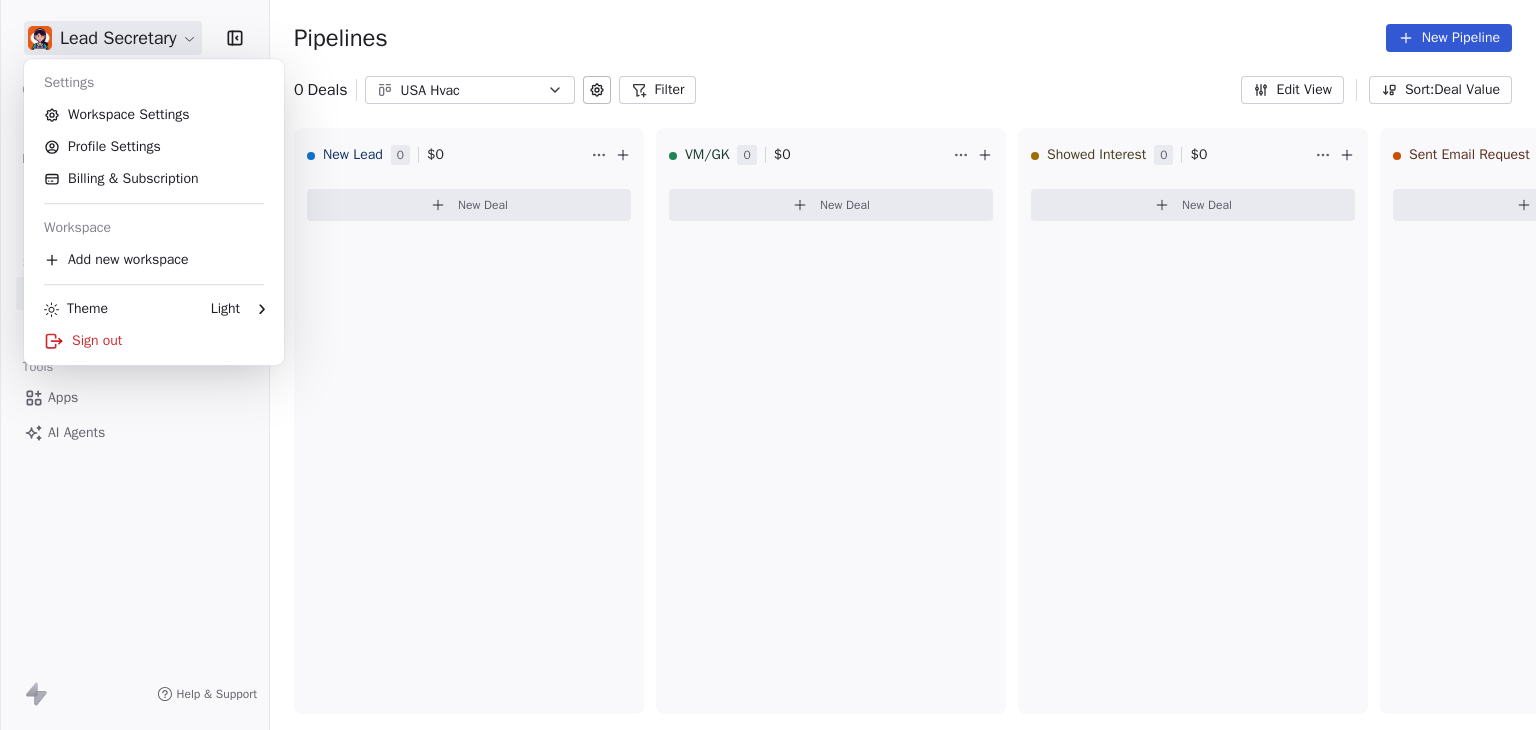 click on "[FIRST] [LAST]" at bounding box center [768, 365] 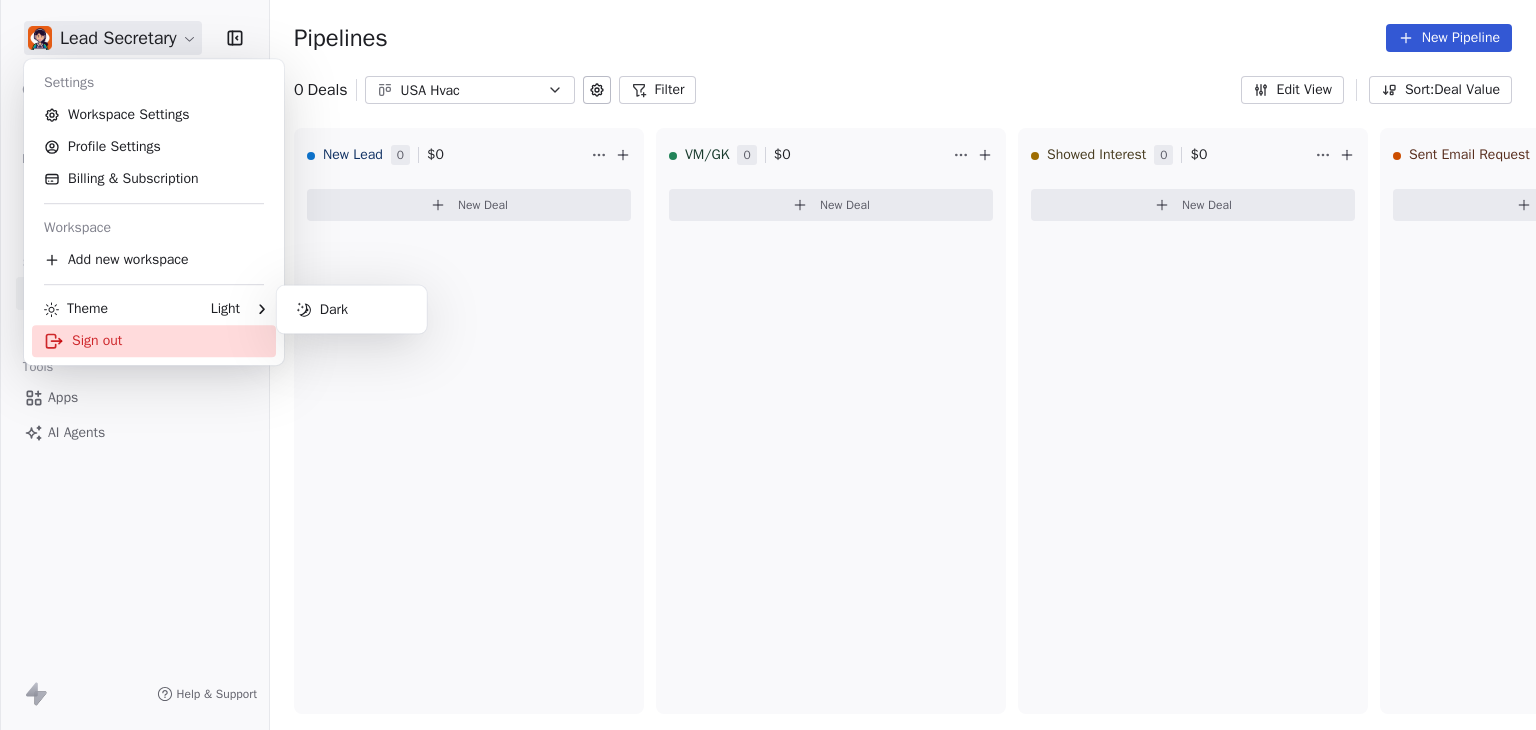 click on "Sign out" at bounding box center (154, 341) 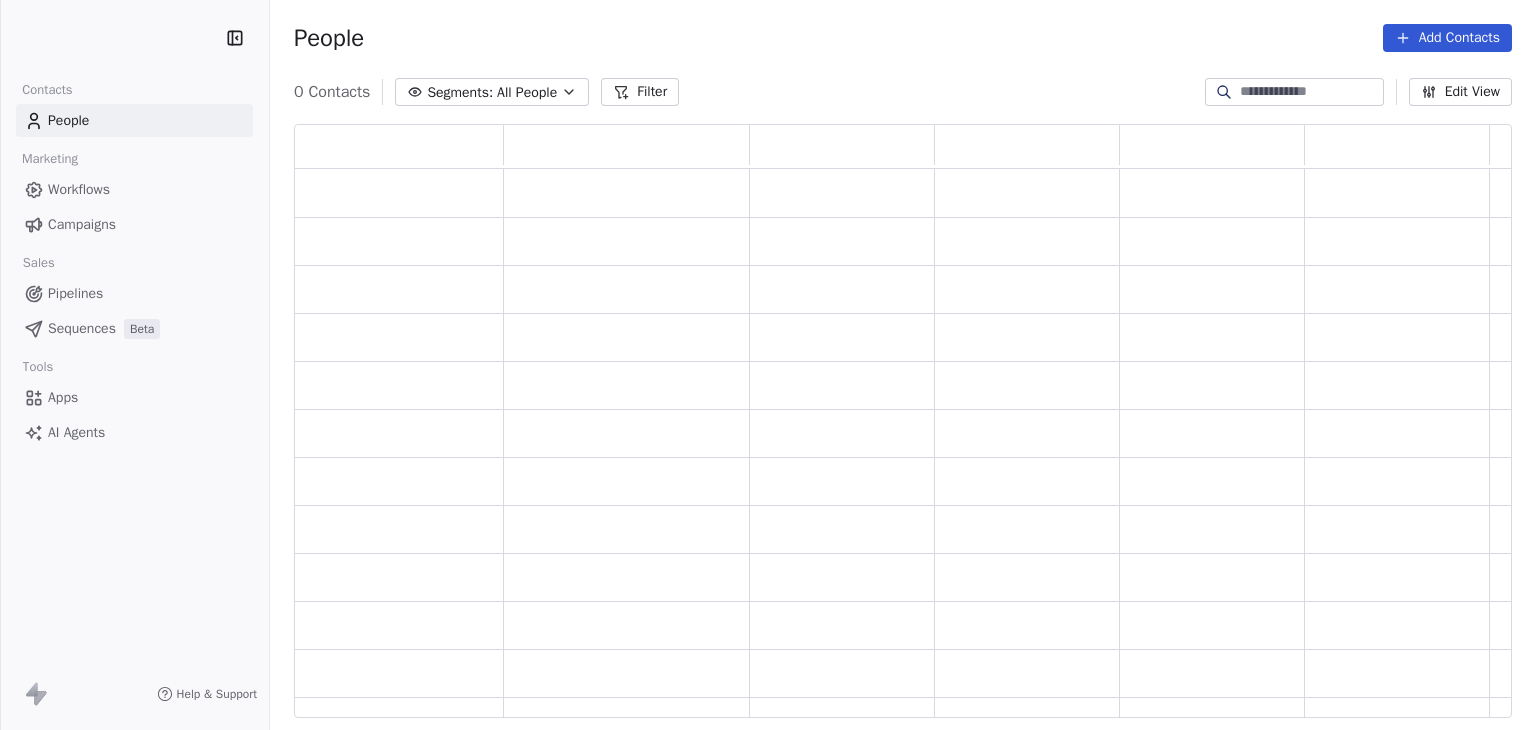 scroll, scrollTop: 0, scrollLeft: 0, axis: both 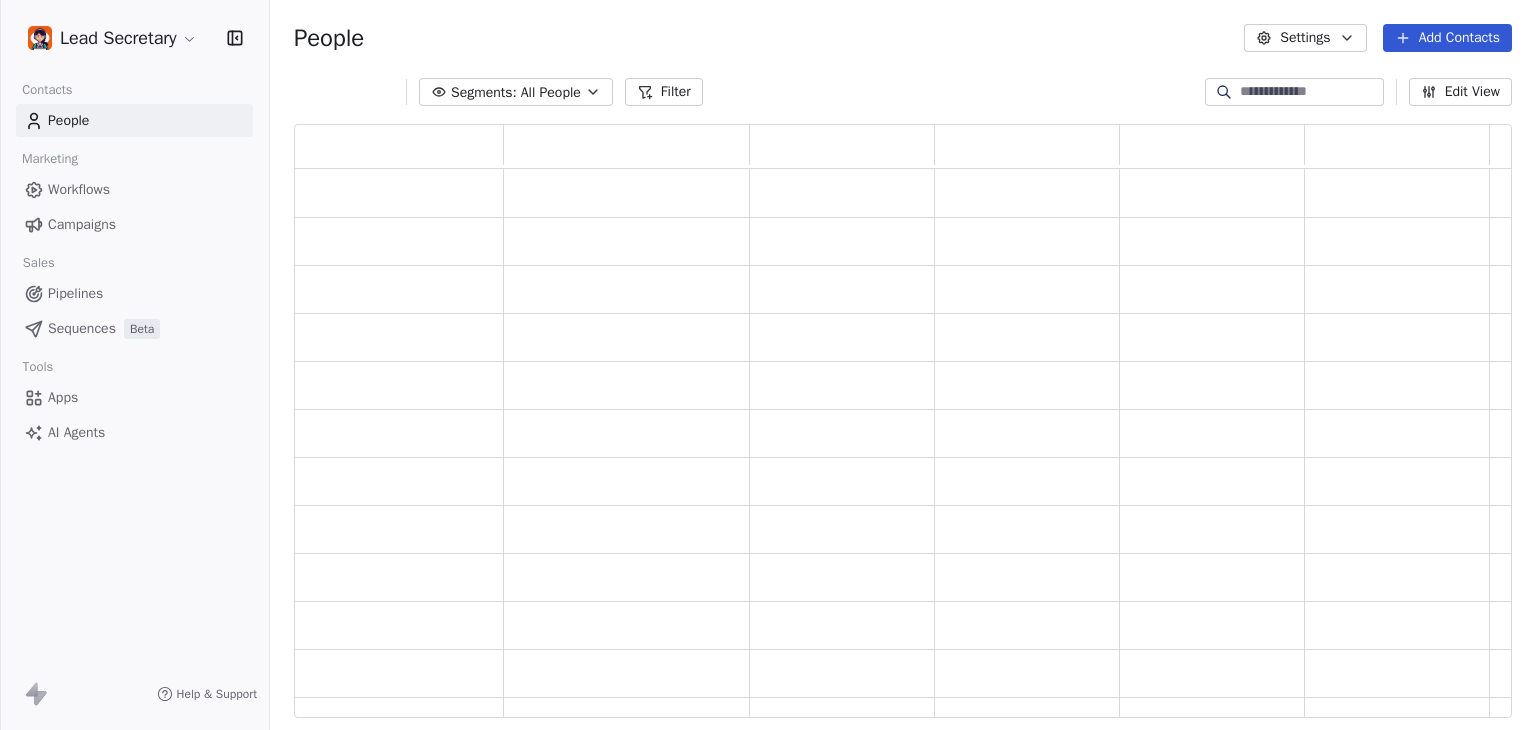 click on "Pipelines" at bounding box center [75, 293] 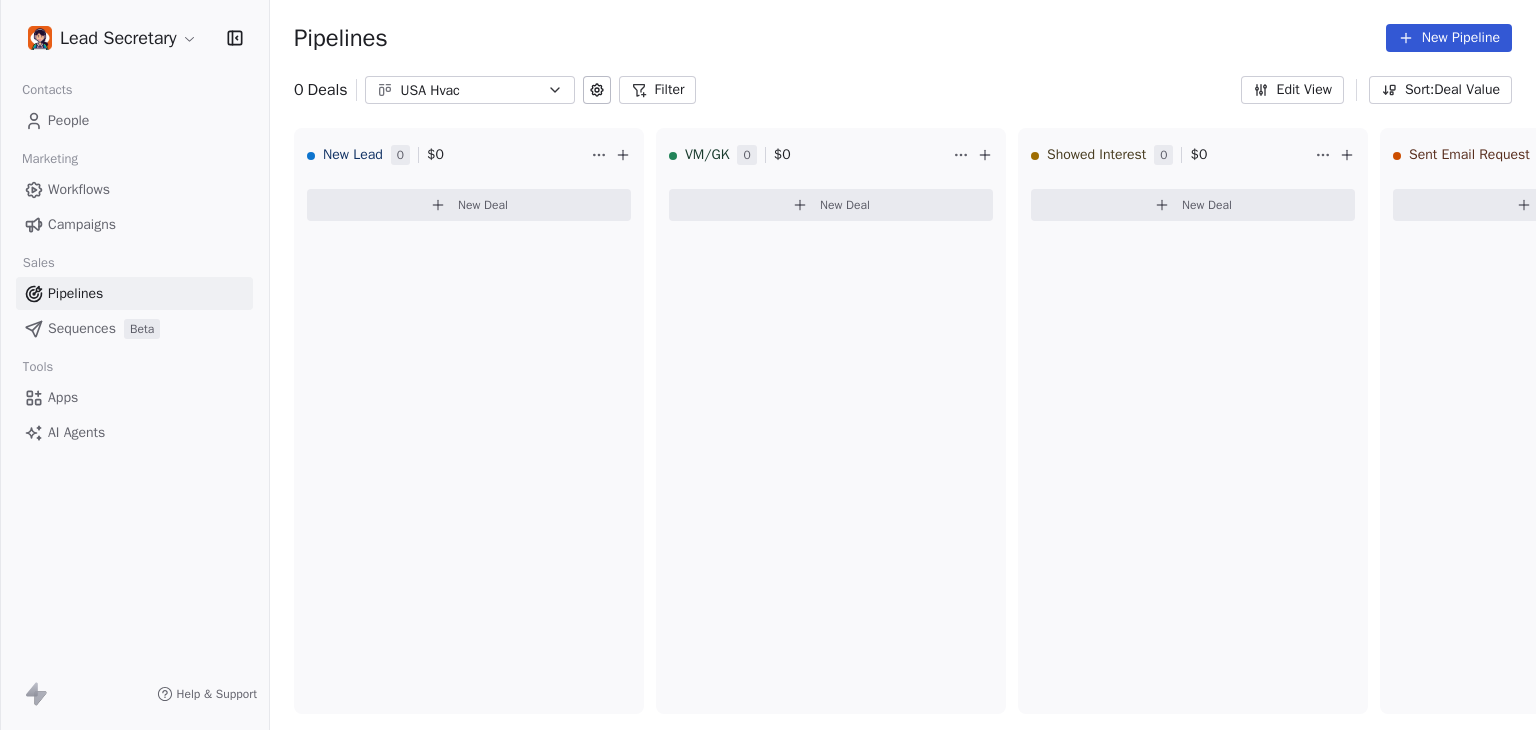 click on "USA Hvac" at bounding box center [470, 90] 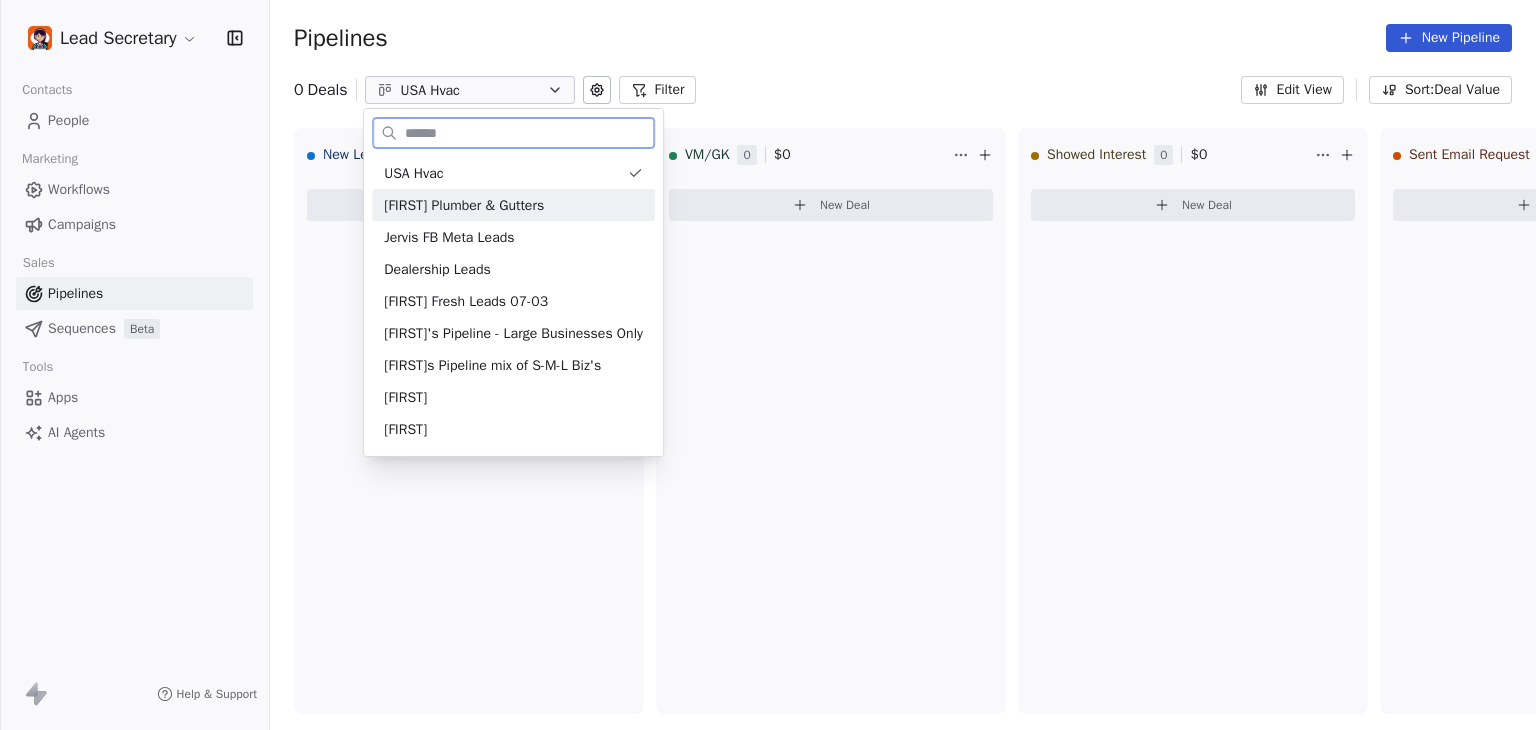 click on "Liam Plumber & Gutters" at bounding box center (464, 205) 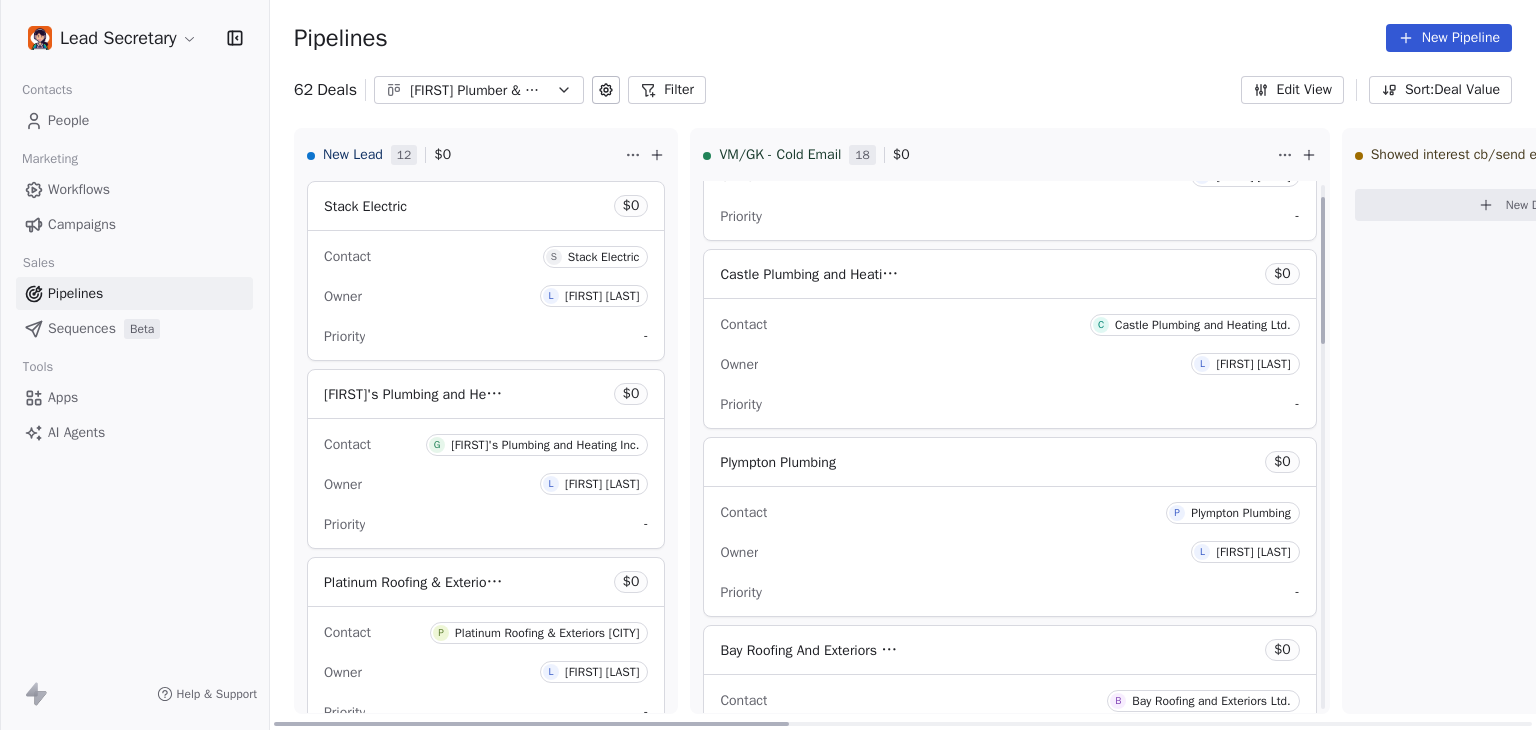 scroll, scrollTop: 400, scrollLeft: 0, axis: vertical 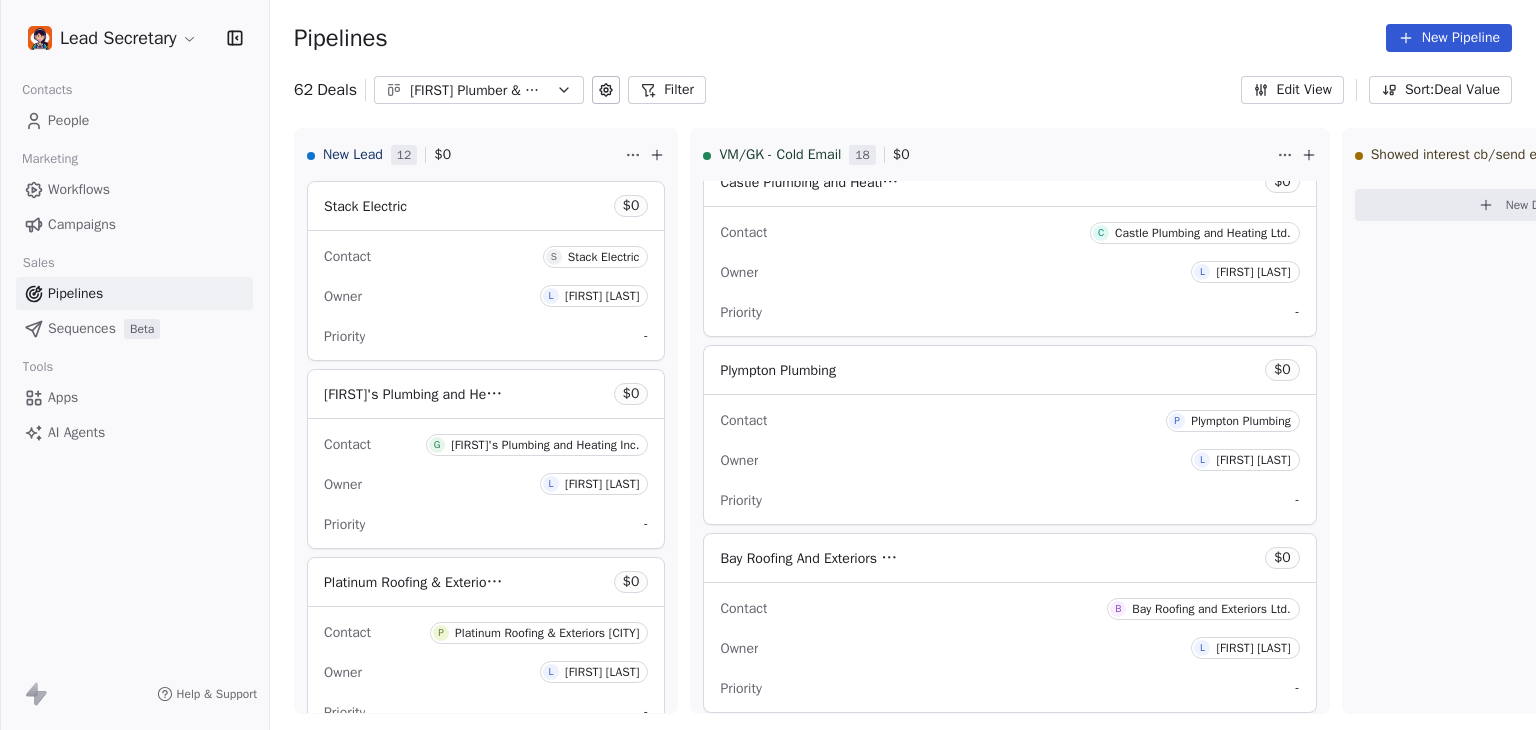 click 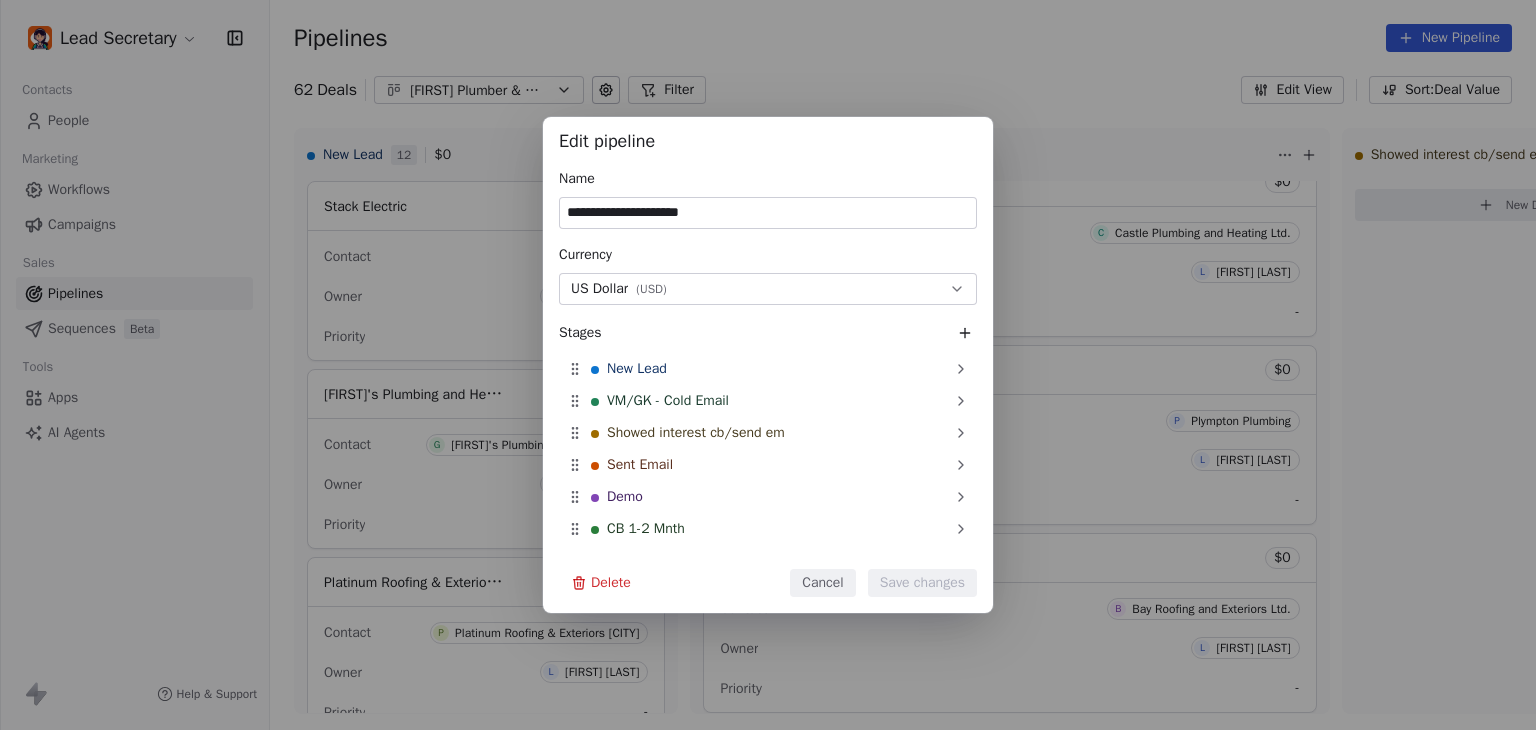 click on "**********" at bounding box center [768, 365] 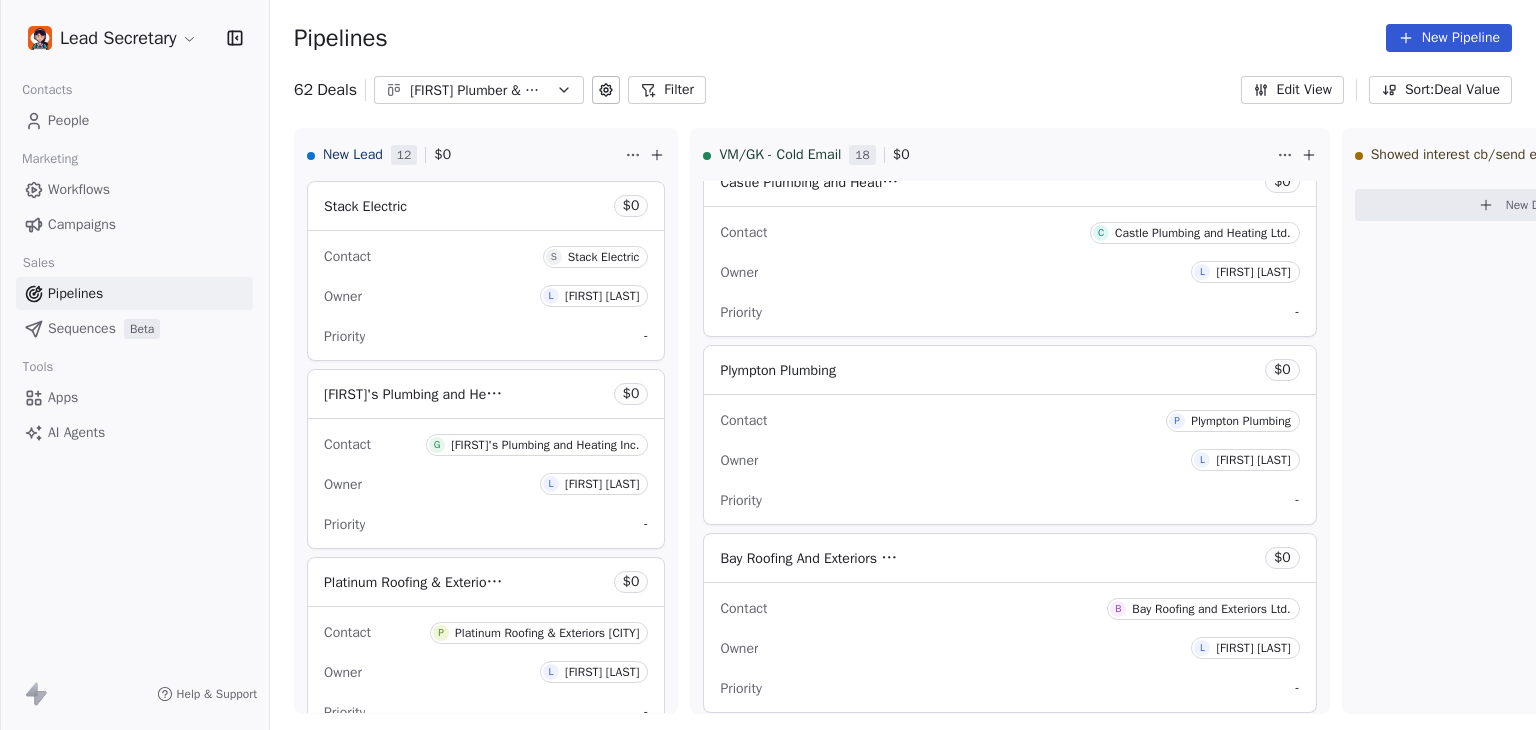 click 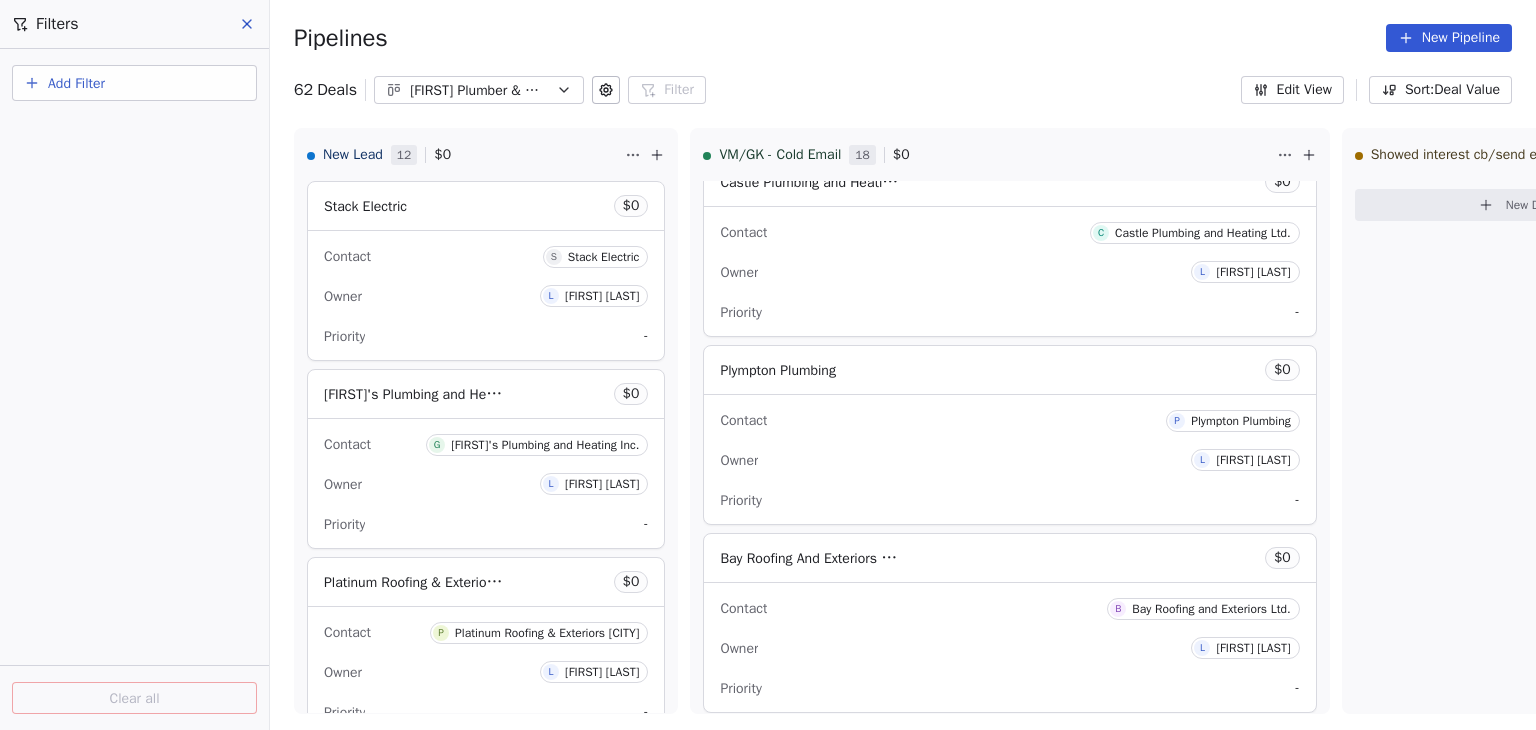 click on "Add Filter" at bounding box center (134, 83) 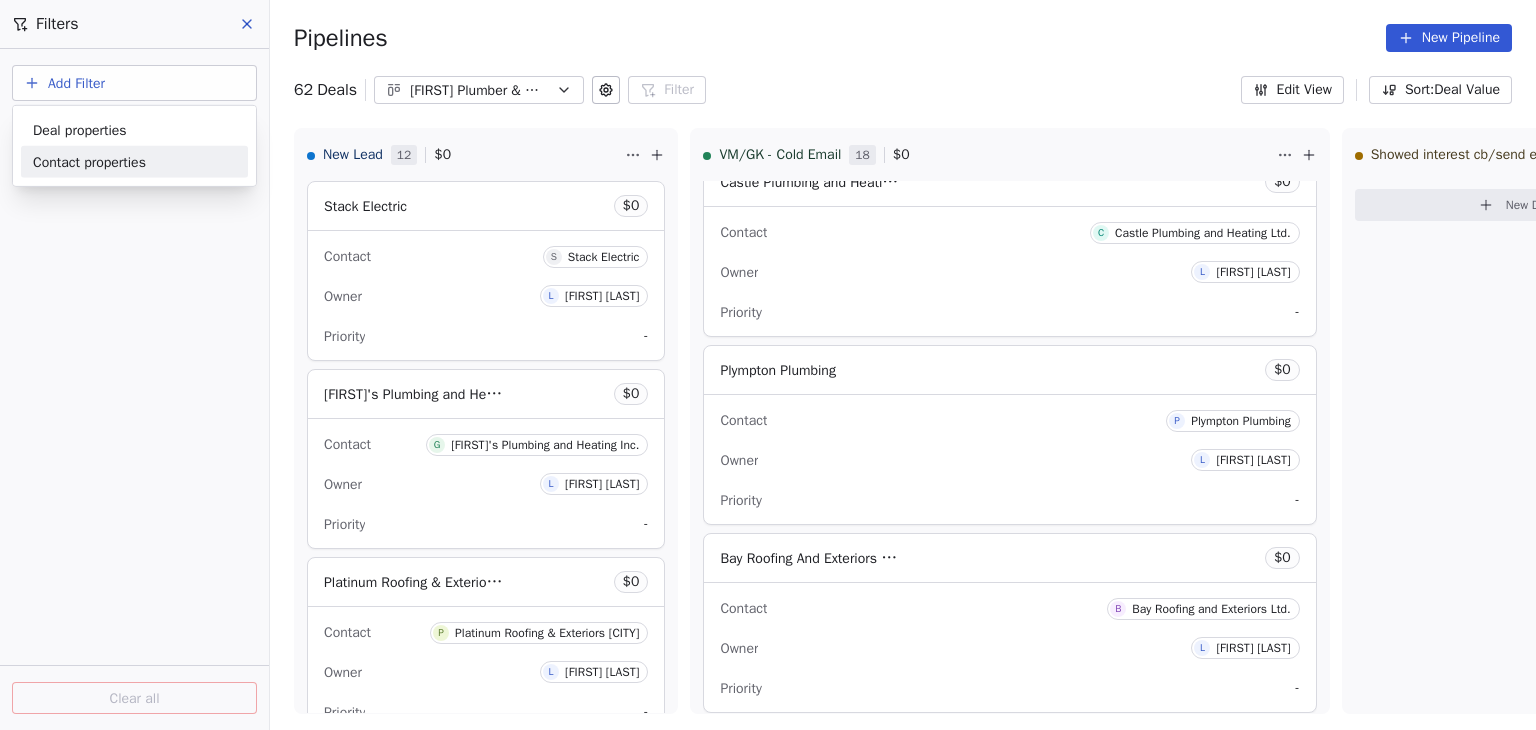 click on "Contact properties" at bounding box center [89, 161] 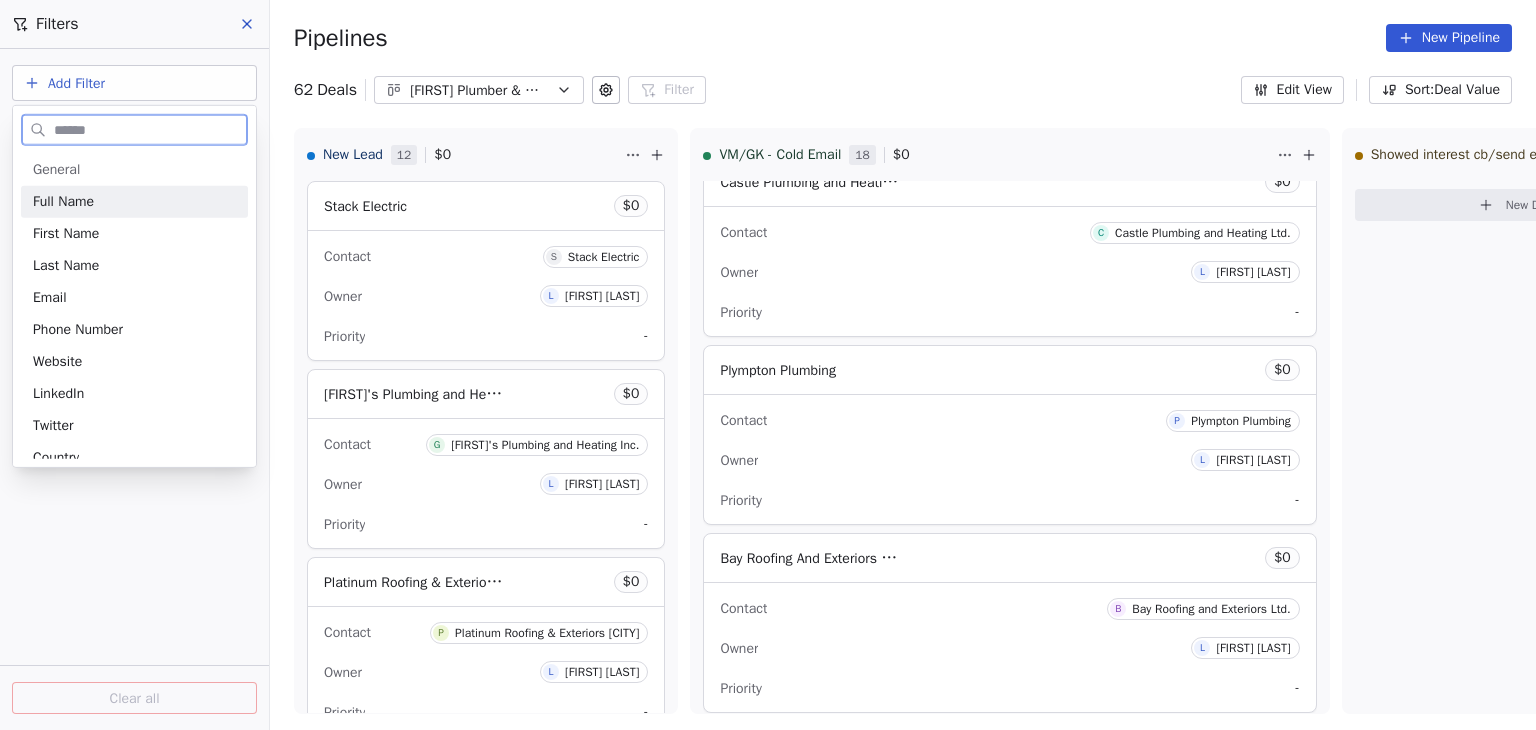 click on "Full Name" at bounding box center [134, 202] 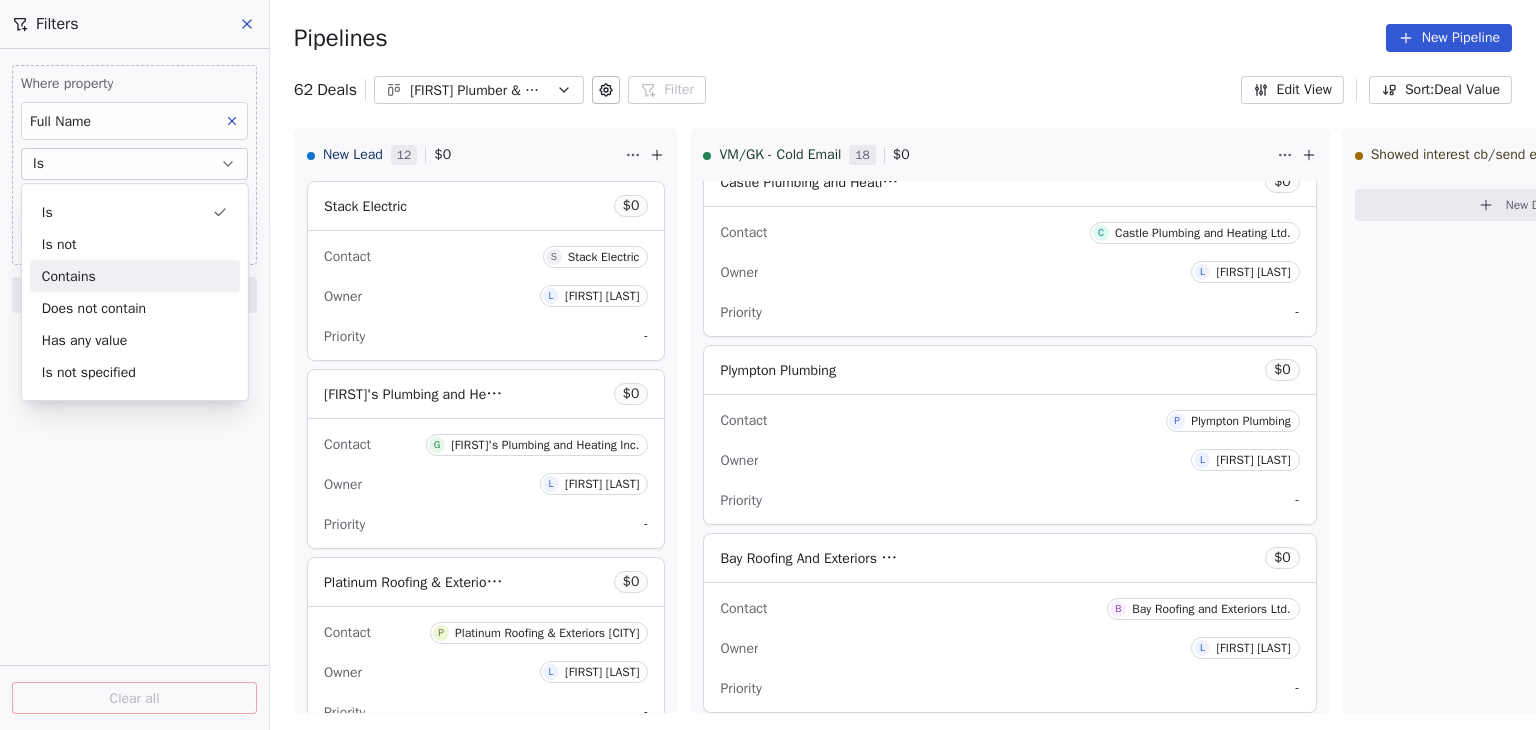 click on "Contains" at bounding box center (135, 276) 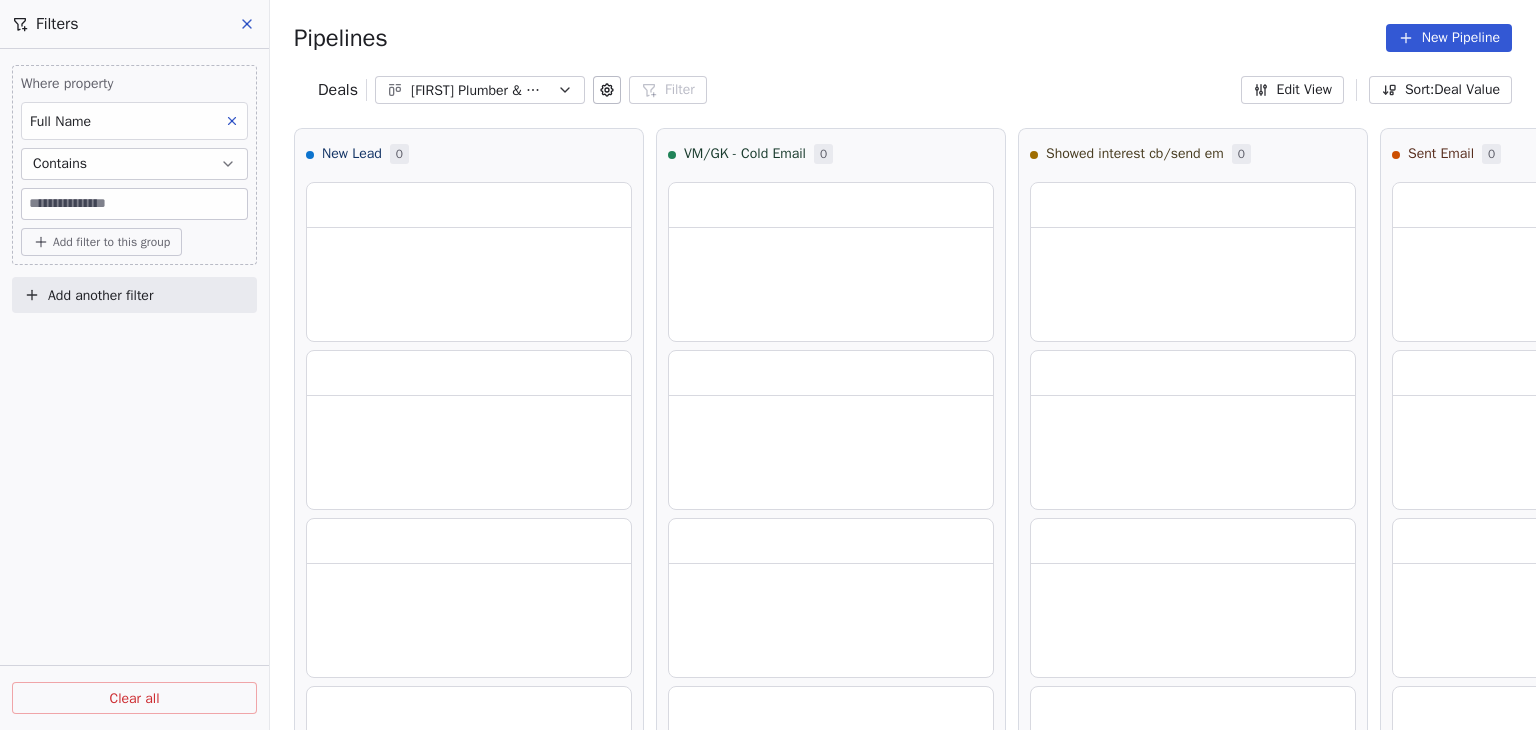 click at bounding box center [134, 204] 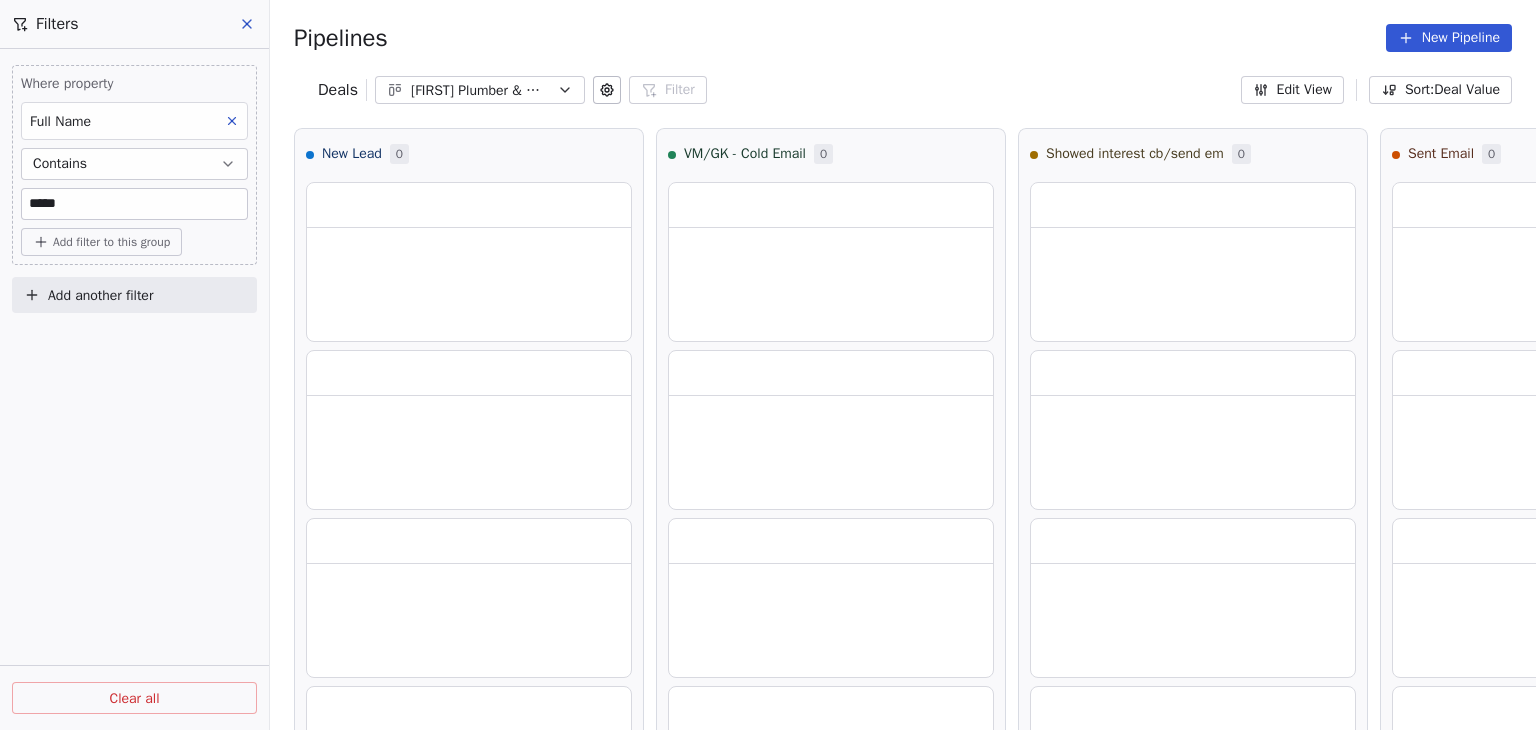 type on "*****" 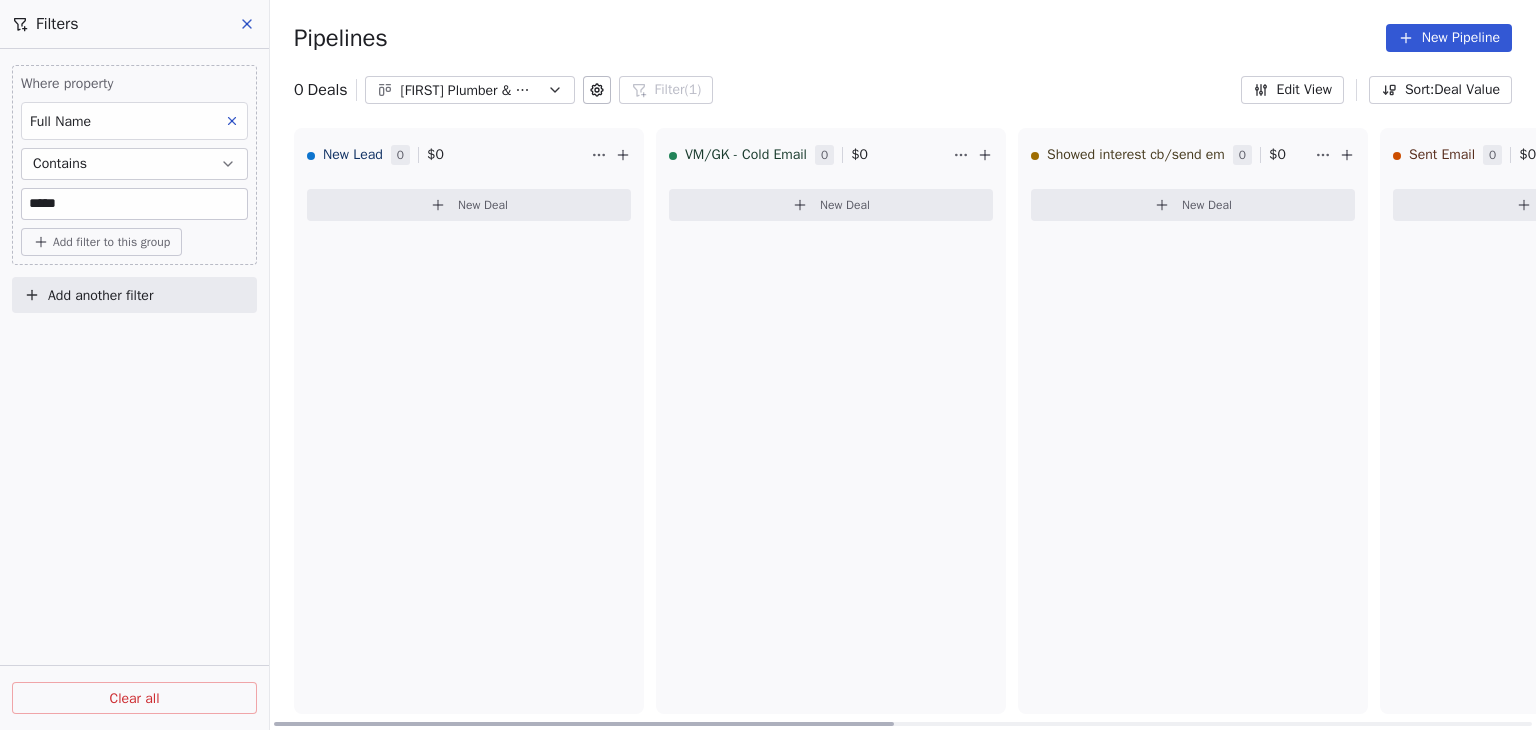 click on "Liam Plumber & Gutters" at bounding box center [470, 90] 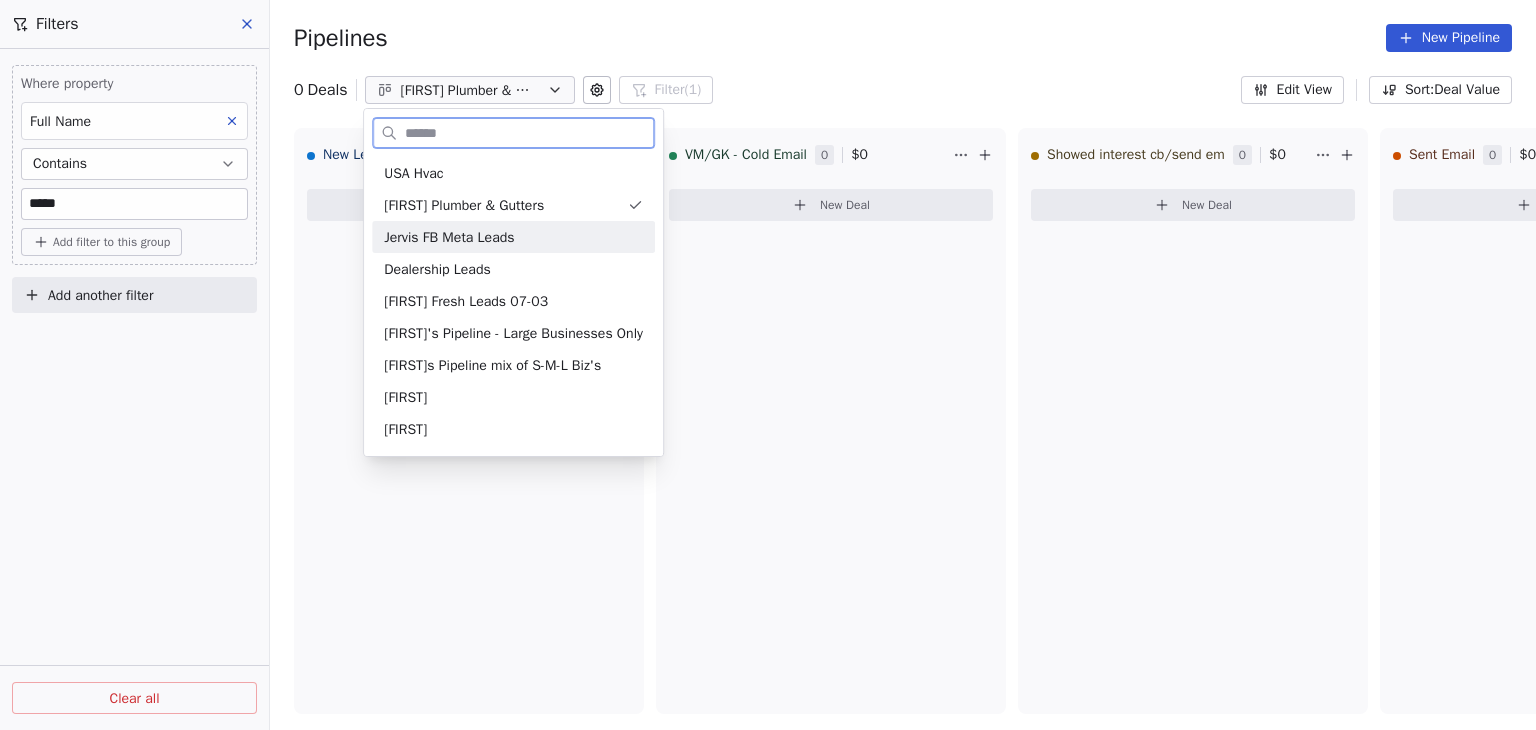 click on "Jervis FB Meta Leads" at bounding box center [449, 237] 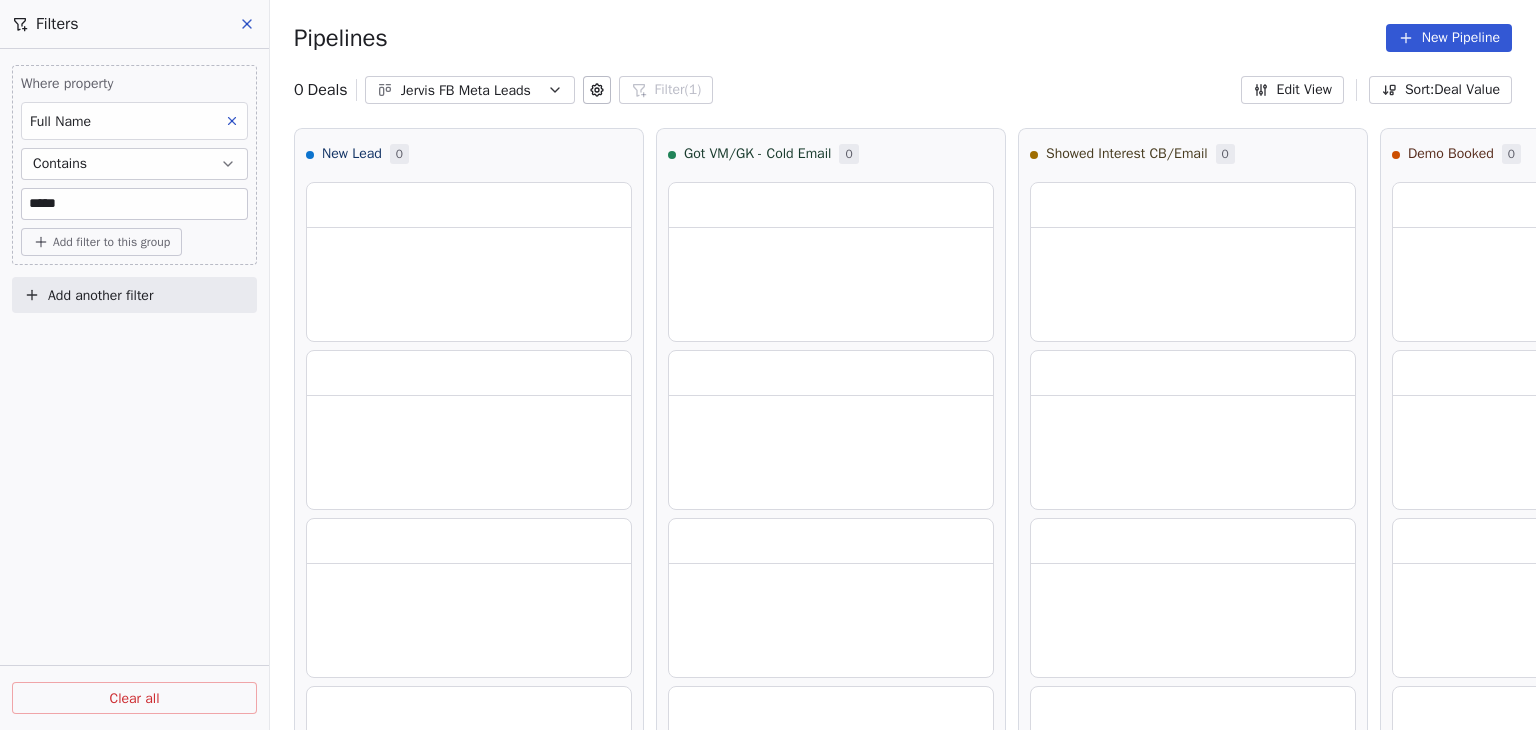 click on "*****" at bounding box center (134, 204) 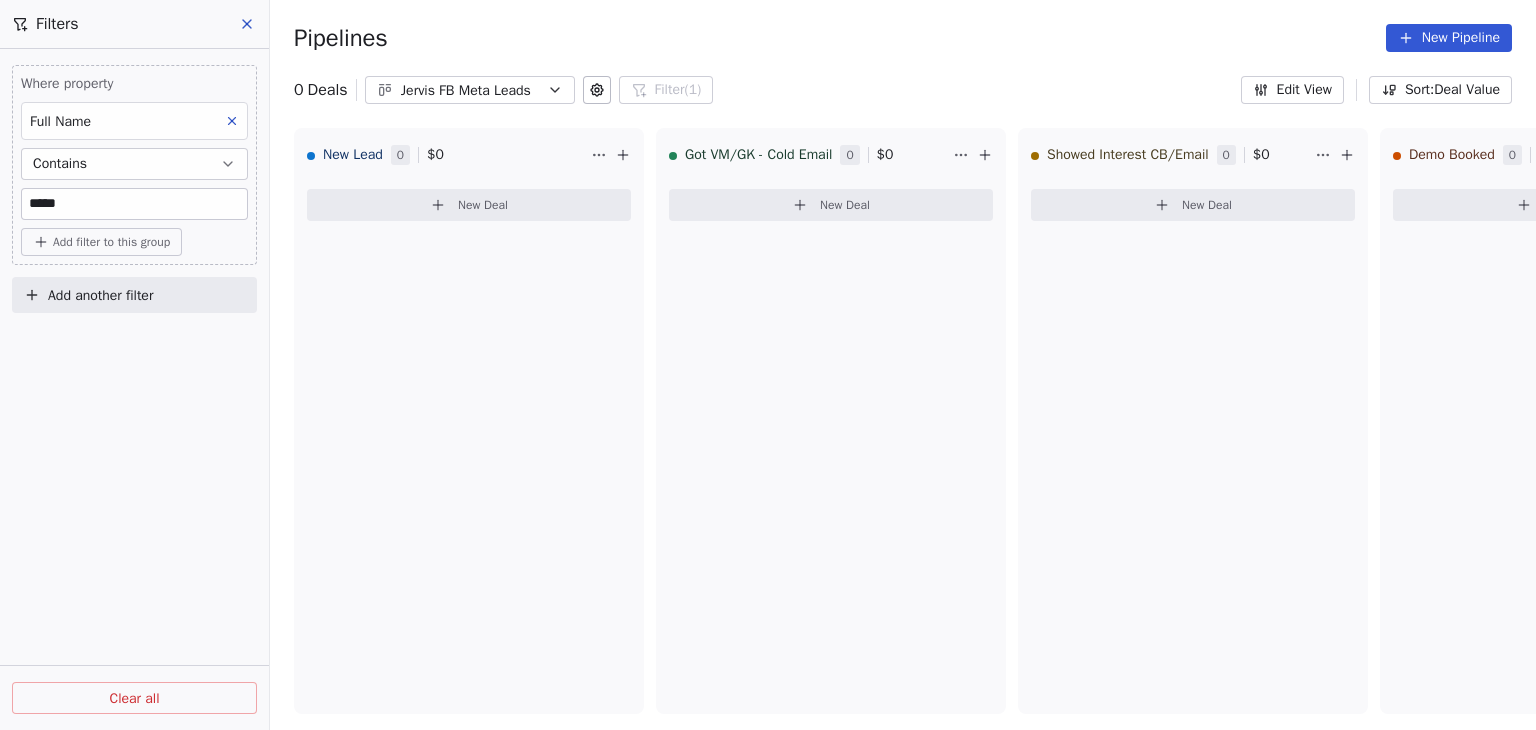 click 